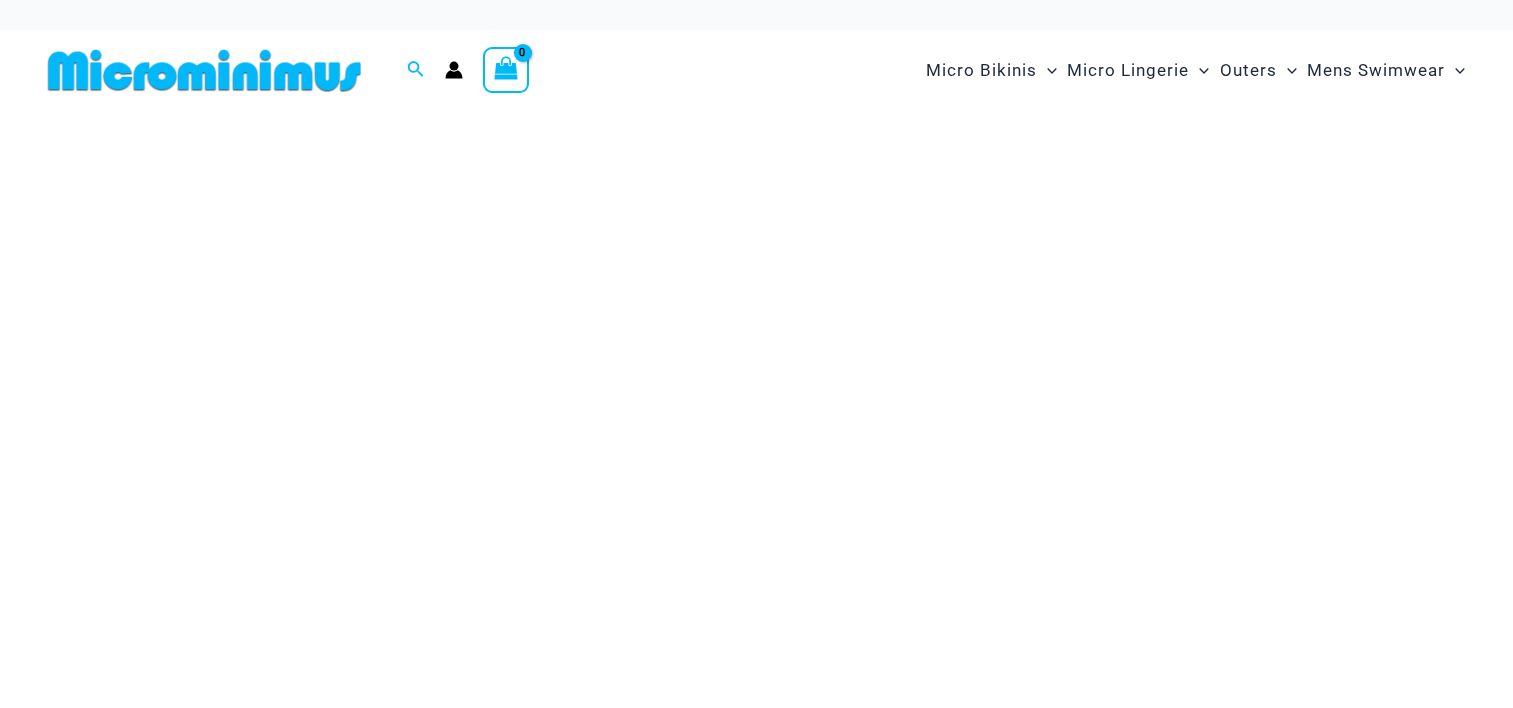 scroll, scrollTop: 0, scrollLeft: 0, axis: both 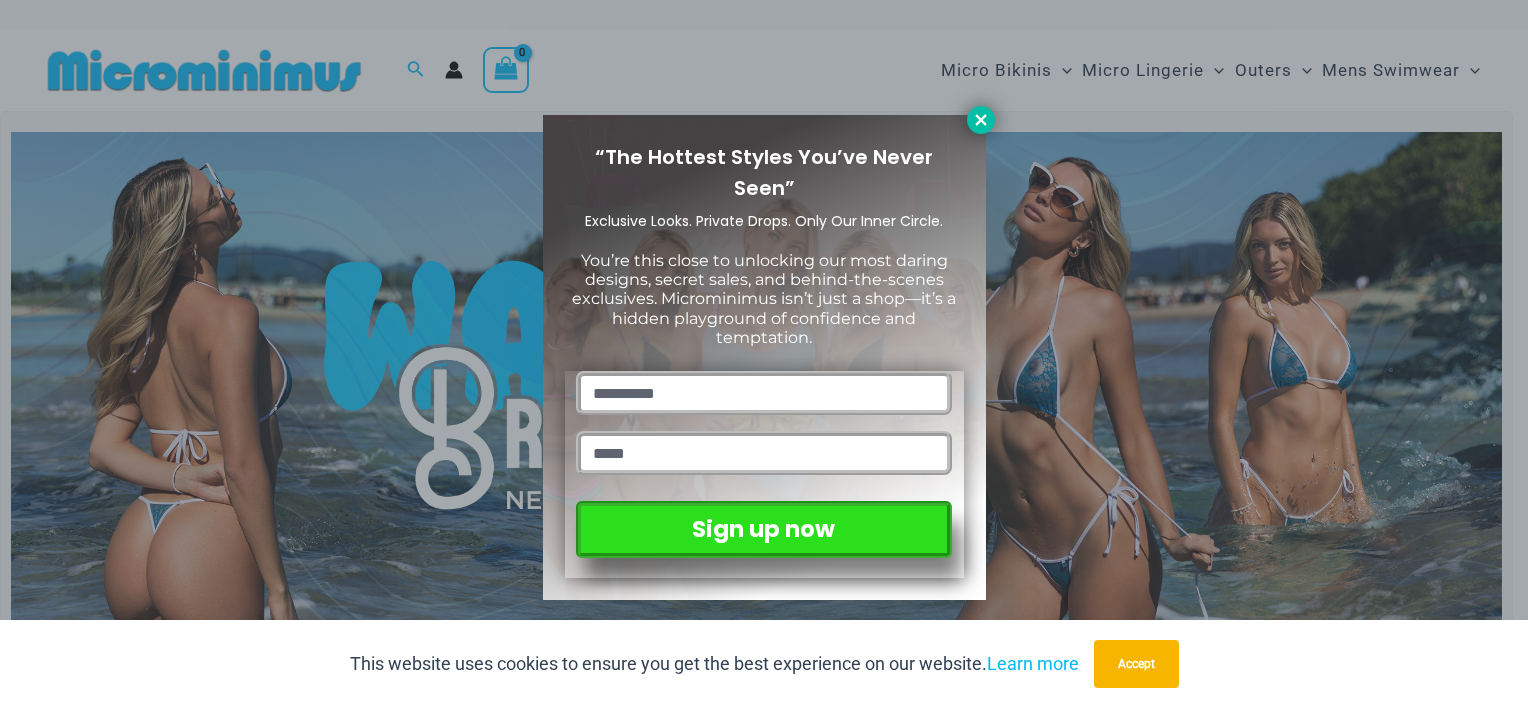 click 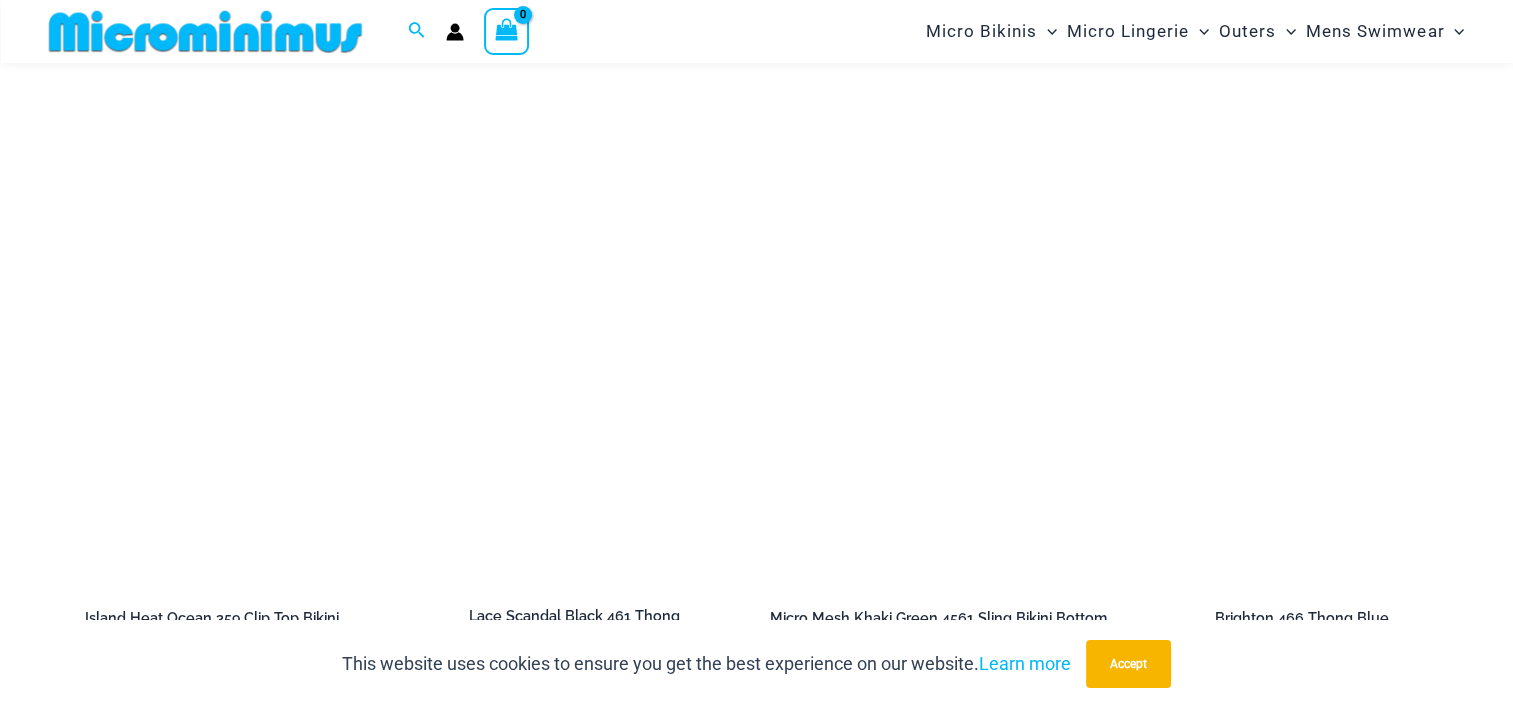 scroll, scrollTop: 6283, scrollLeft: 0, axis: vertical 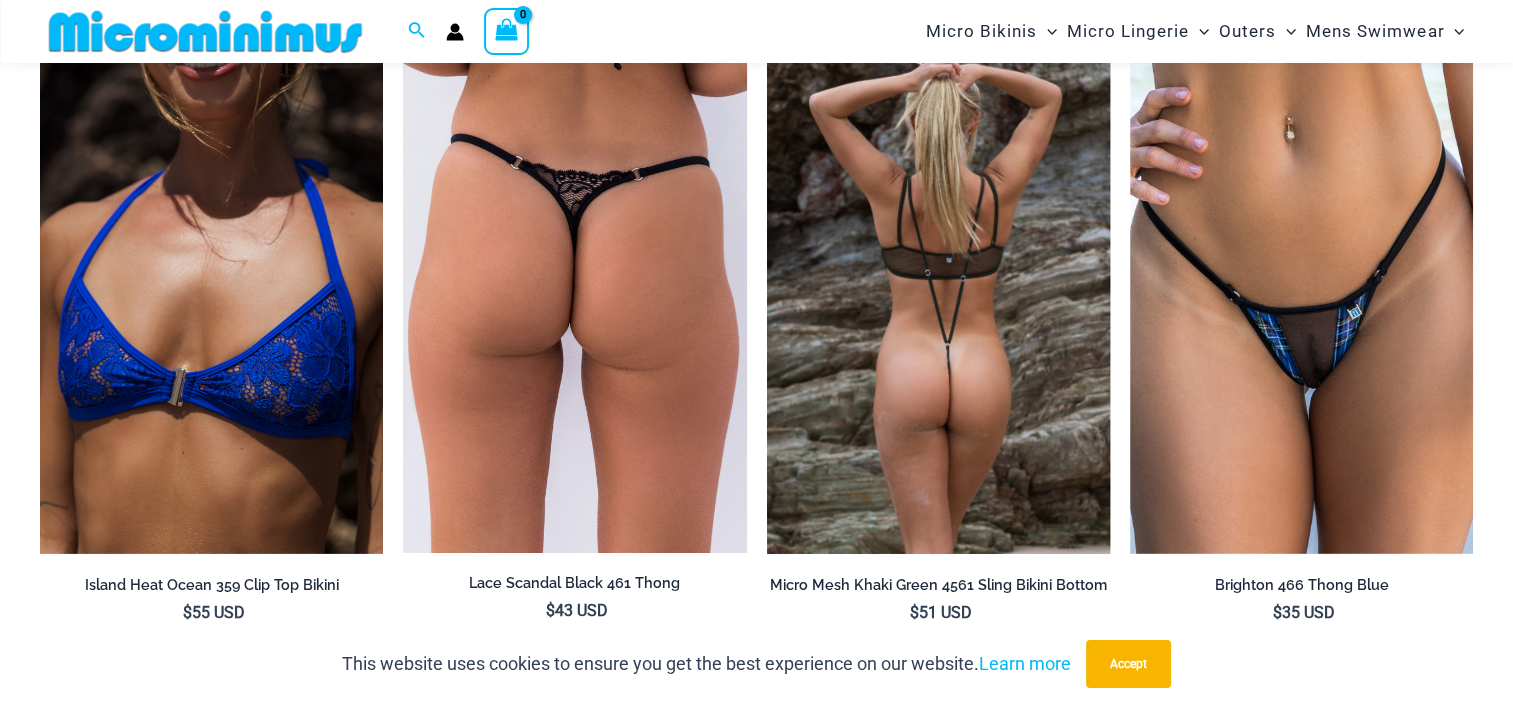 click at bounding box center (938, 296) 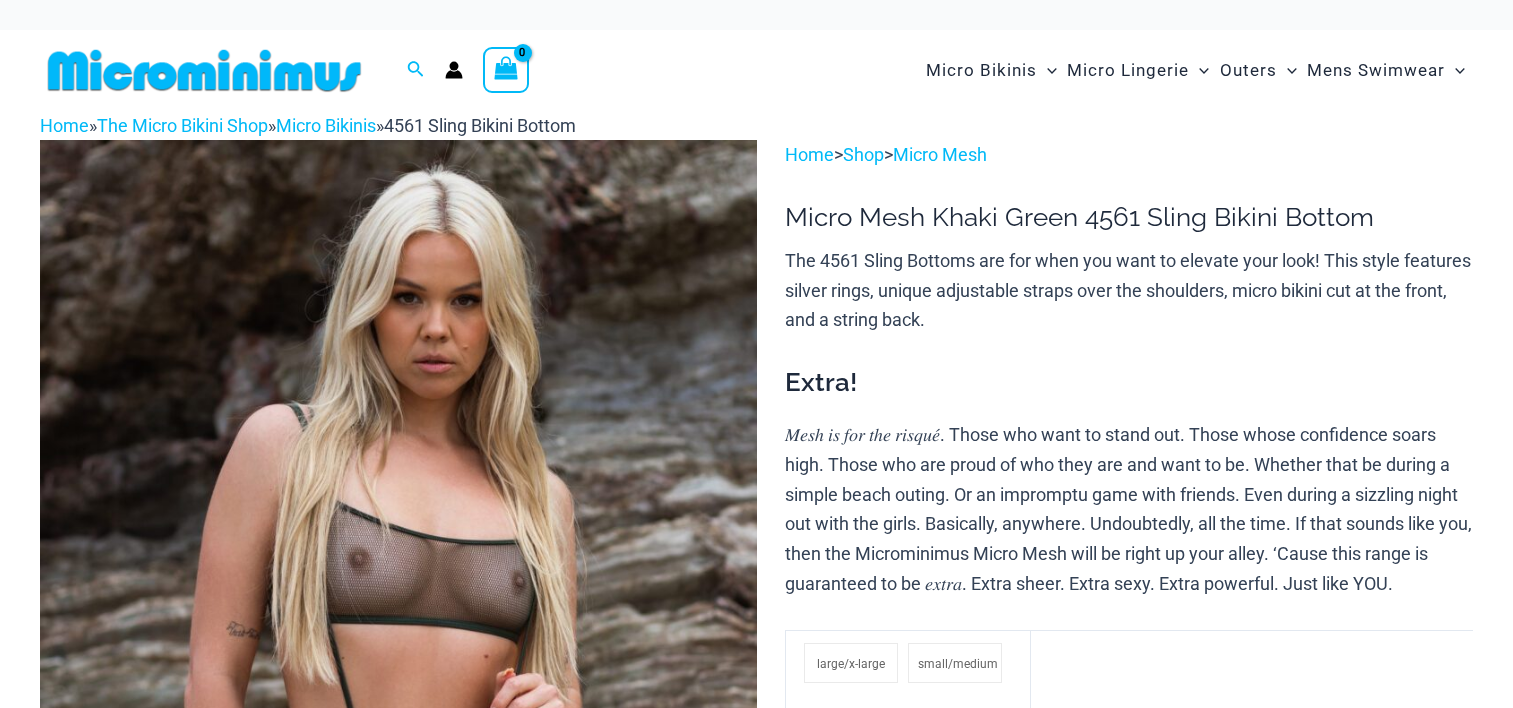 scroll, scrollTop: 0, scrollLeft: 0, axis: both 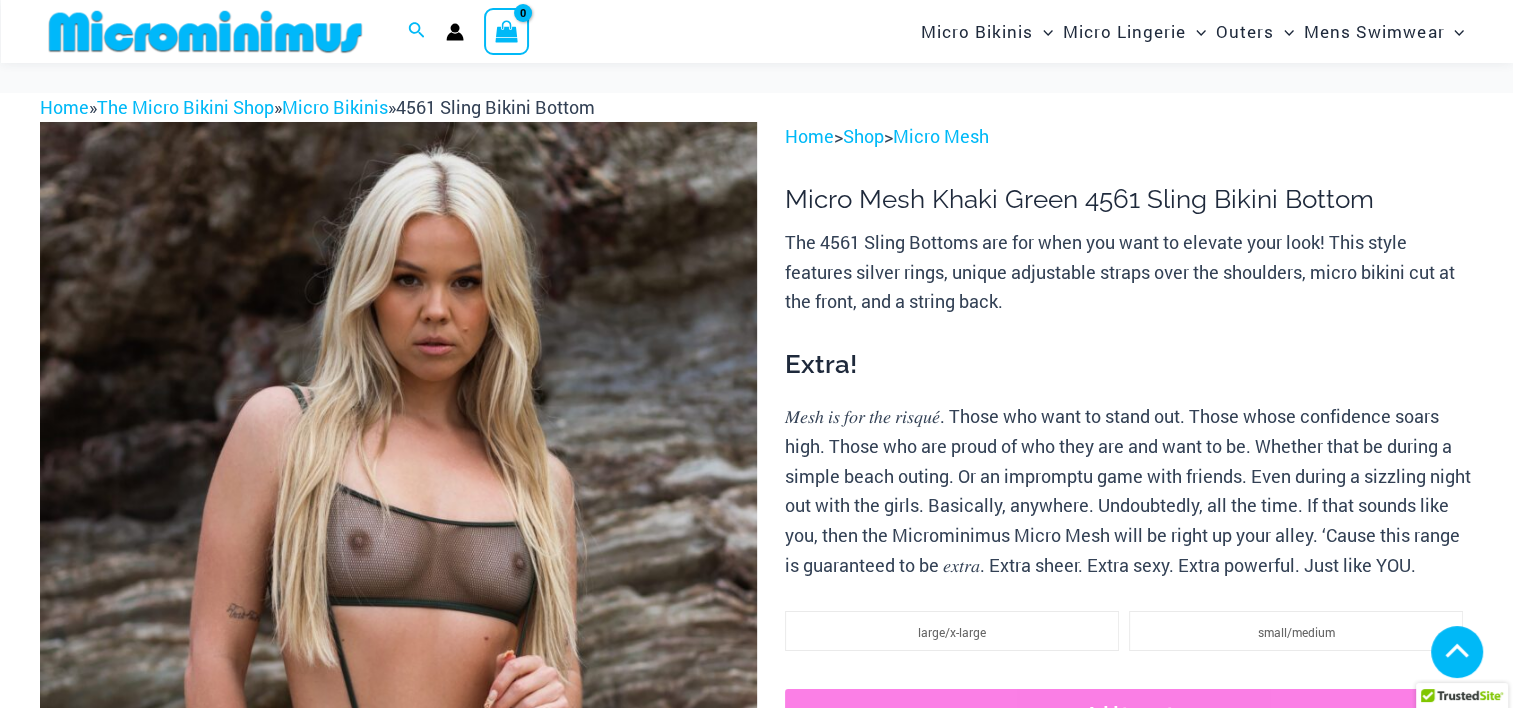 click at bounding box center (398, 659) 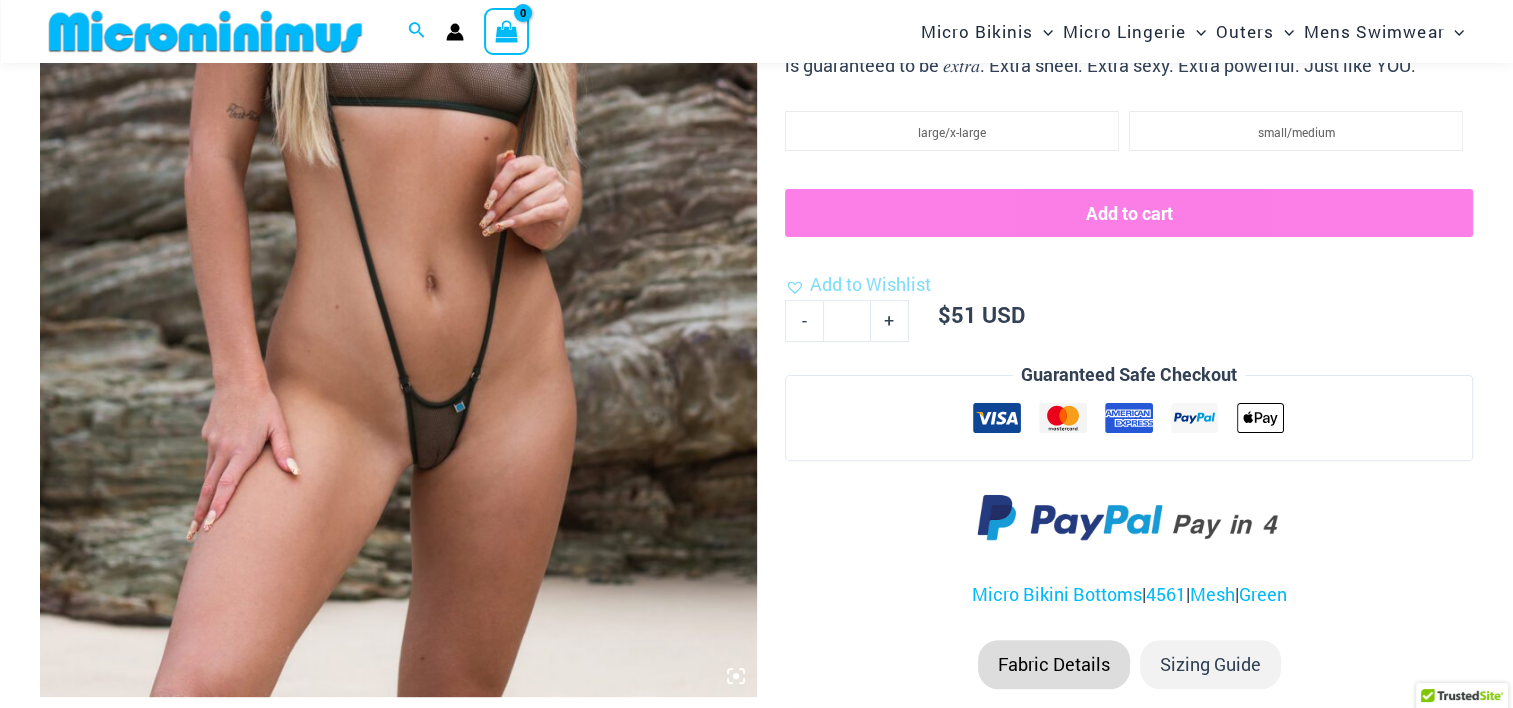 click at bounding box center (398, 159) 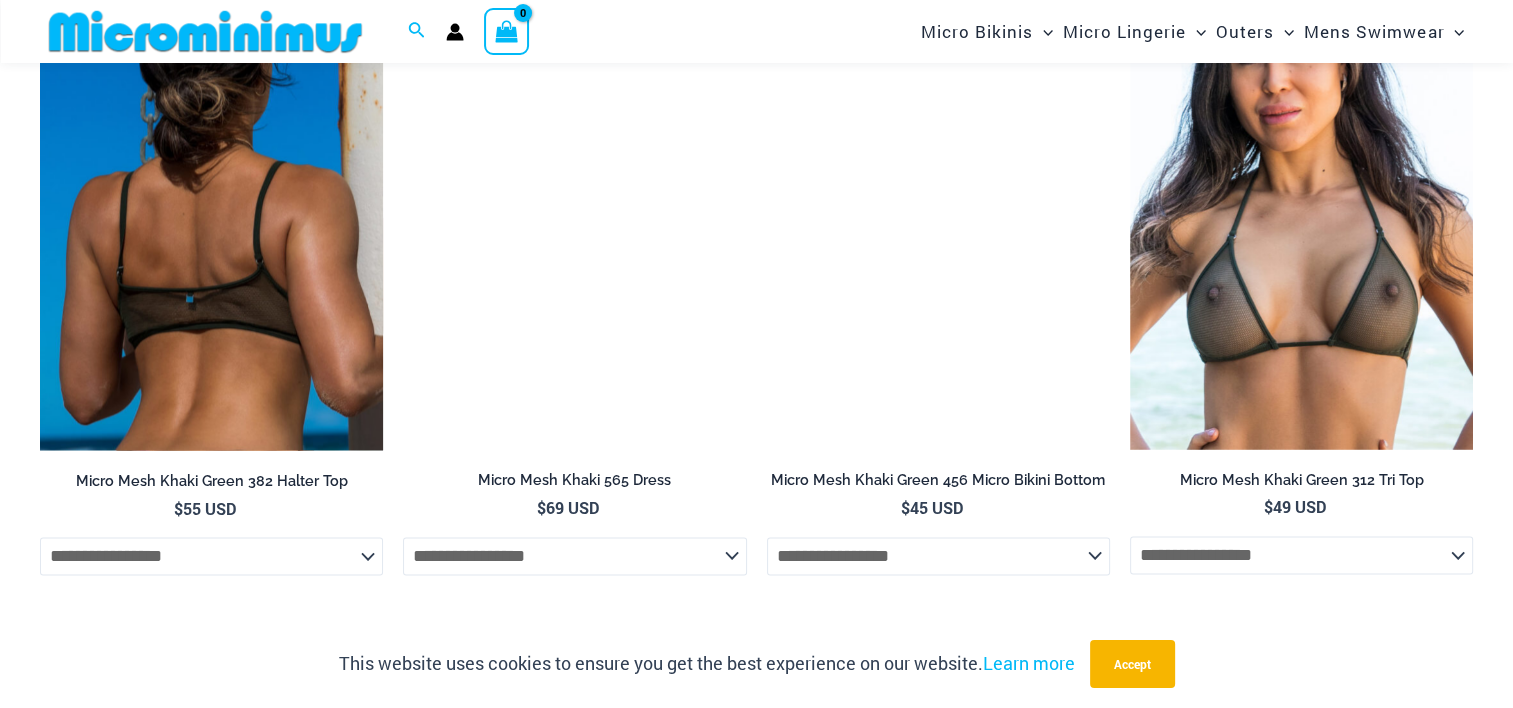 scroll, scrollTop: 2300, scrollLeft: 0, axis: vertical 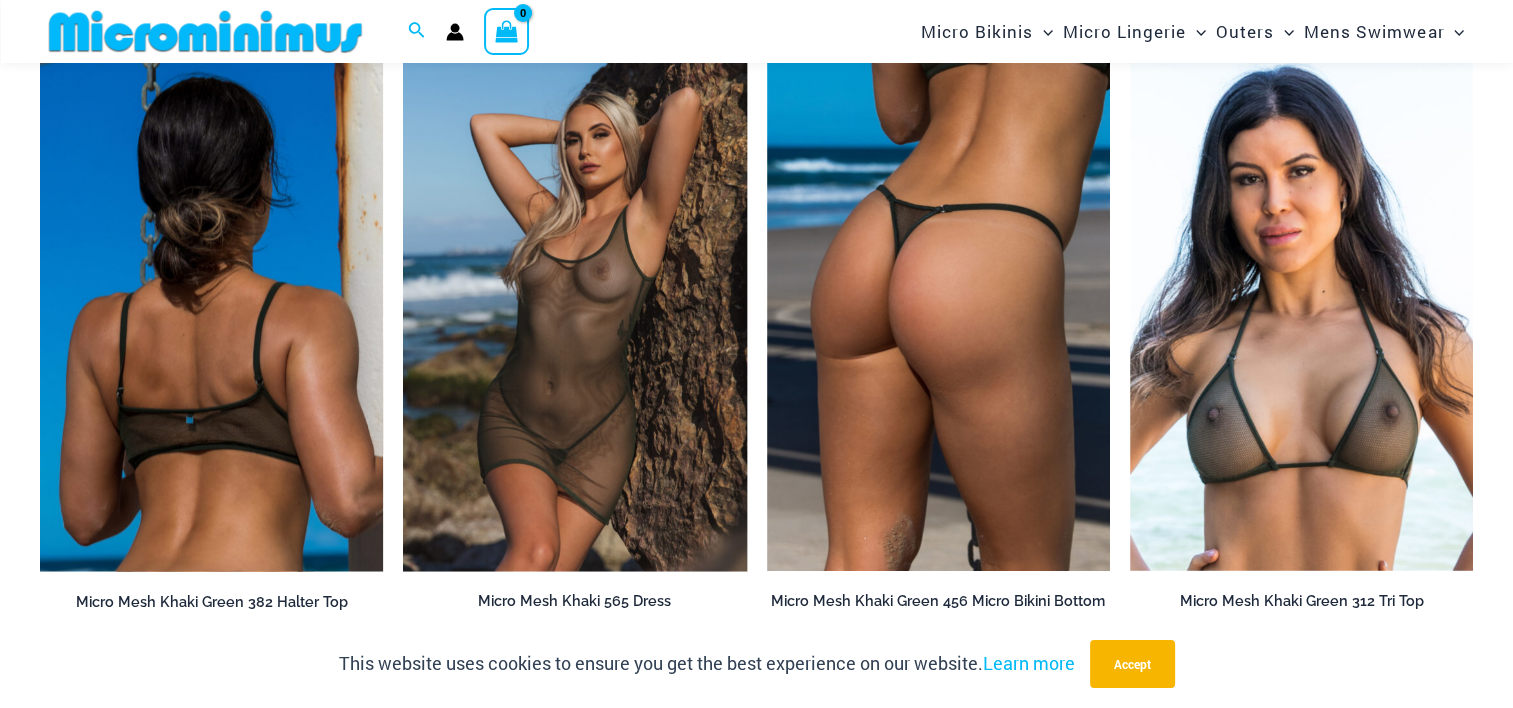 click at bounding box center (211, 313) 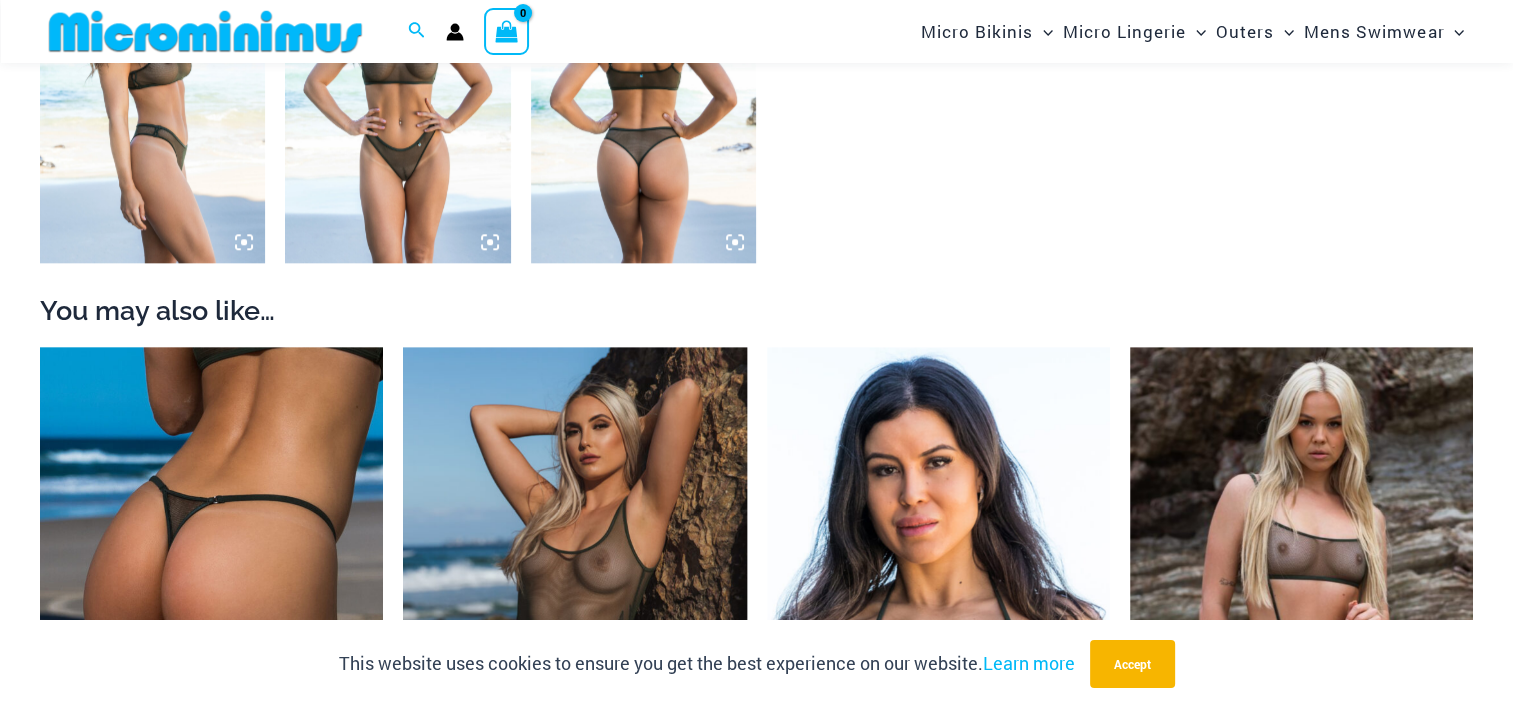 scroll, scrollTop: 2082, scrollLeft: 0, axis: vertical 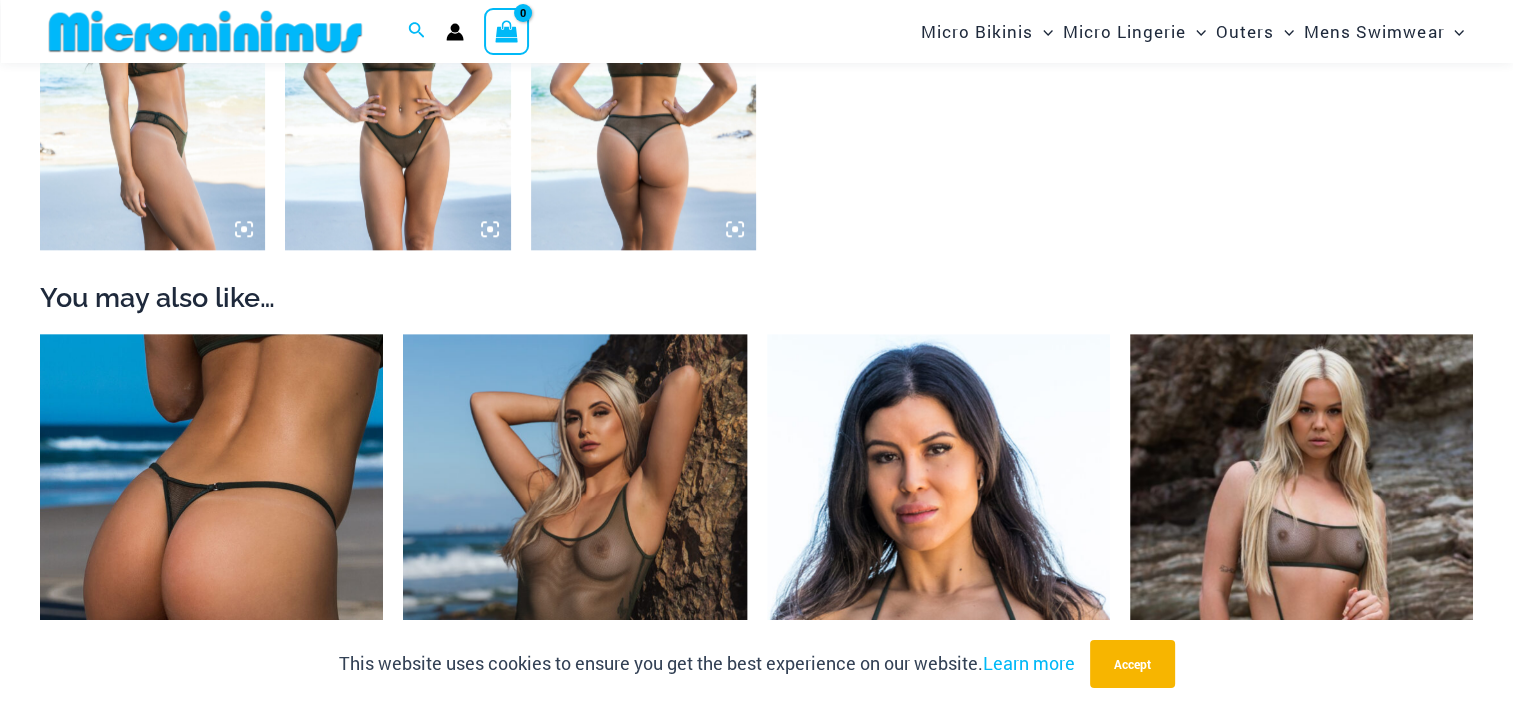click at bounding box center [397, 81] 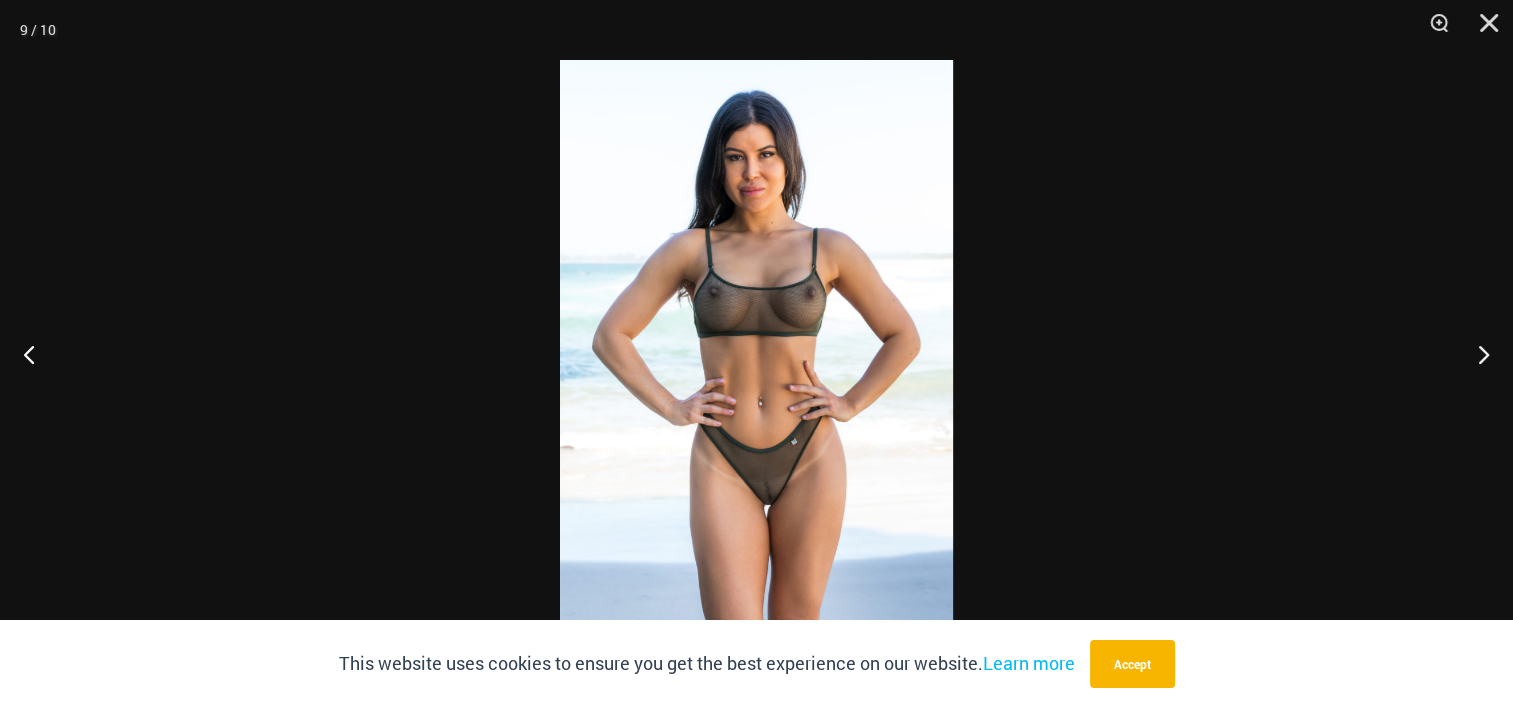 click at bounding box center (756, 354) 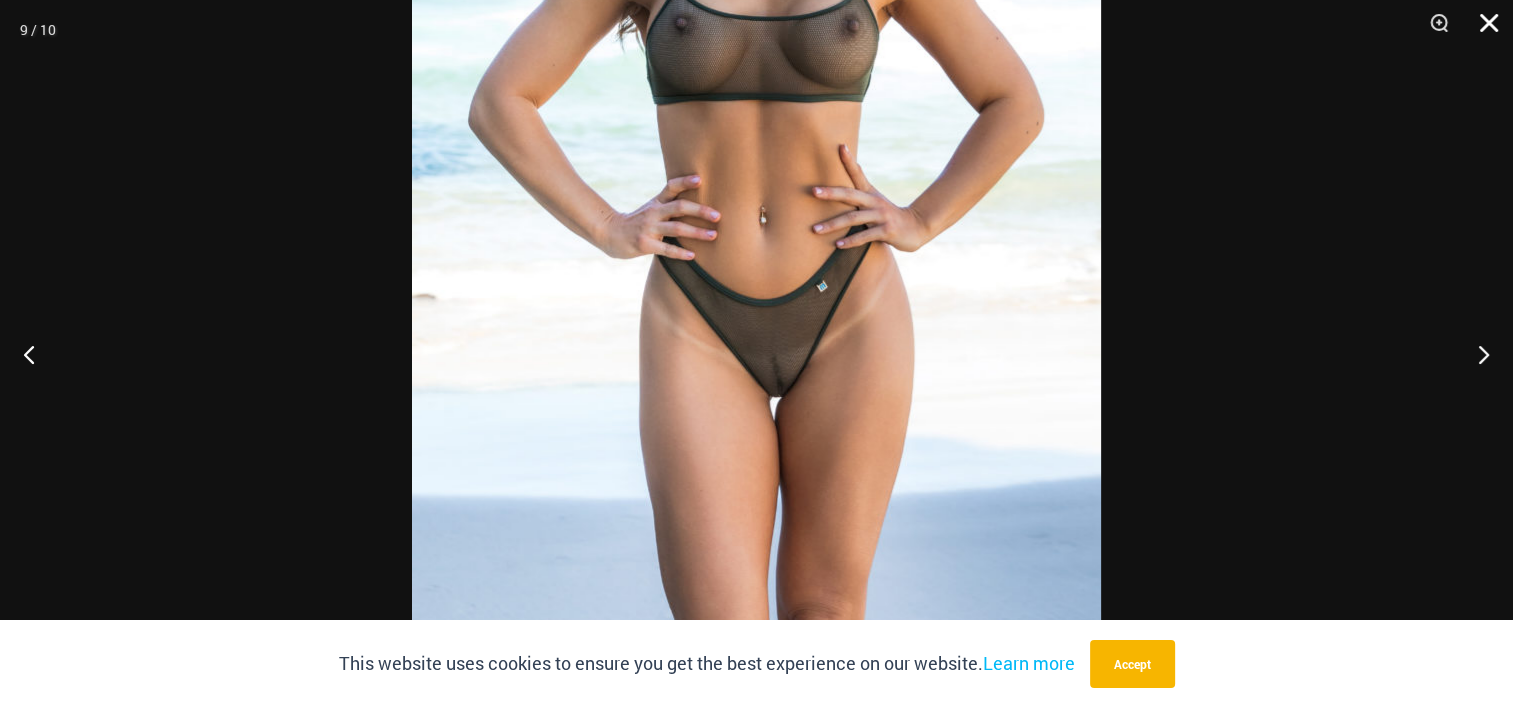 click at bounding box center [1482, 30] 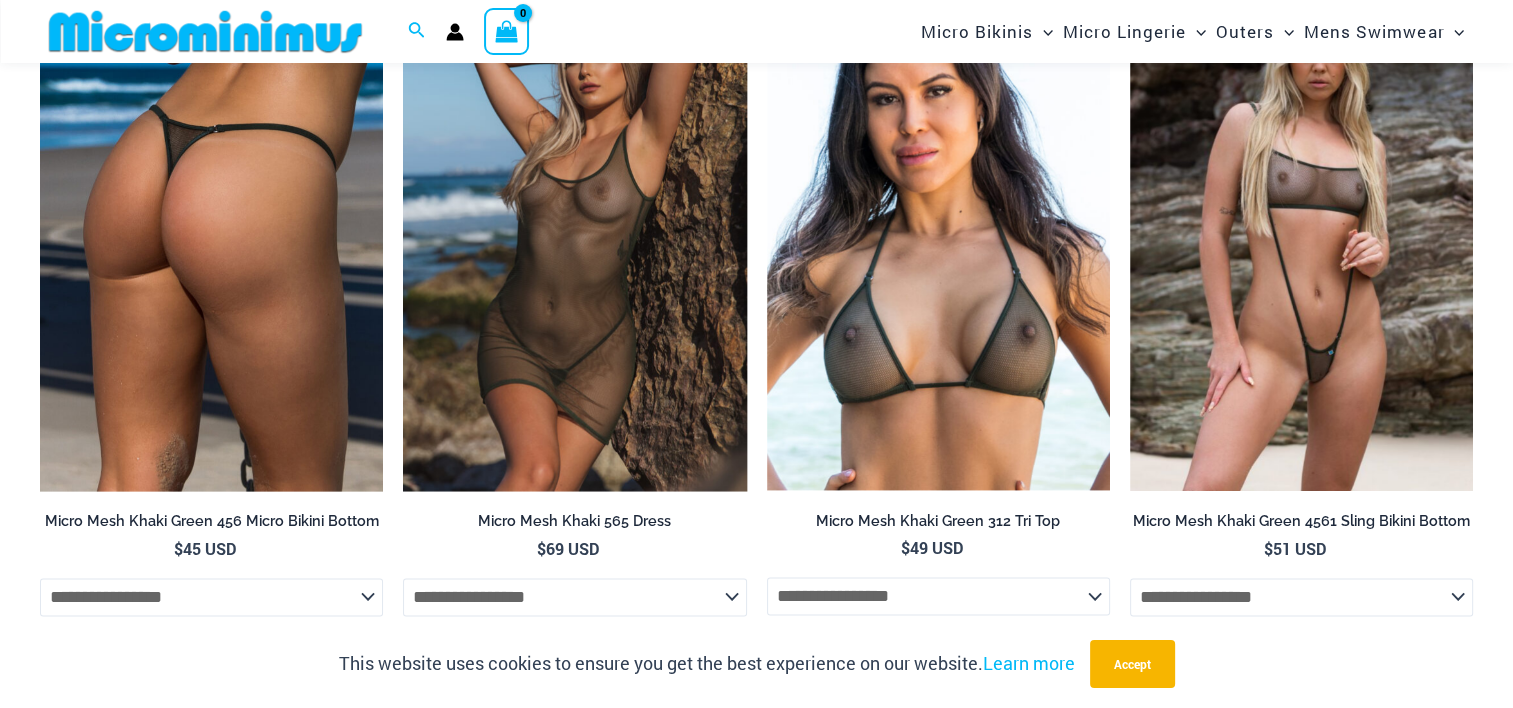 scroll, scrollTop: 2482, scrollLeft: 0, axis: vertical 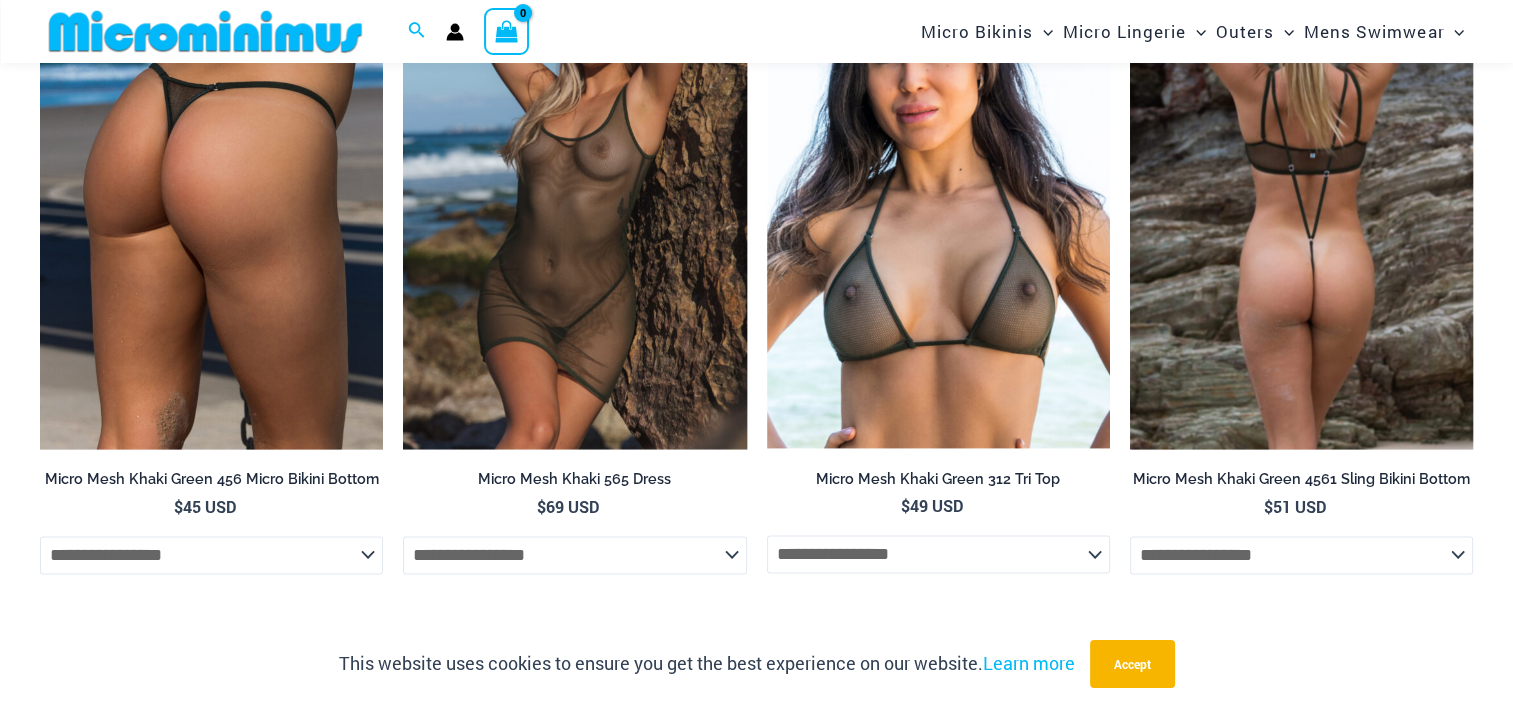 click at bounding box center (1301, 191) 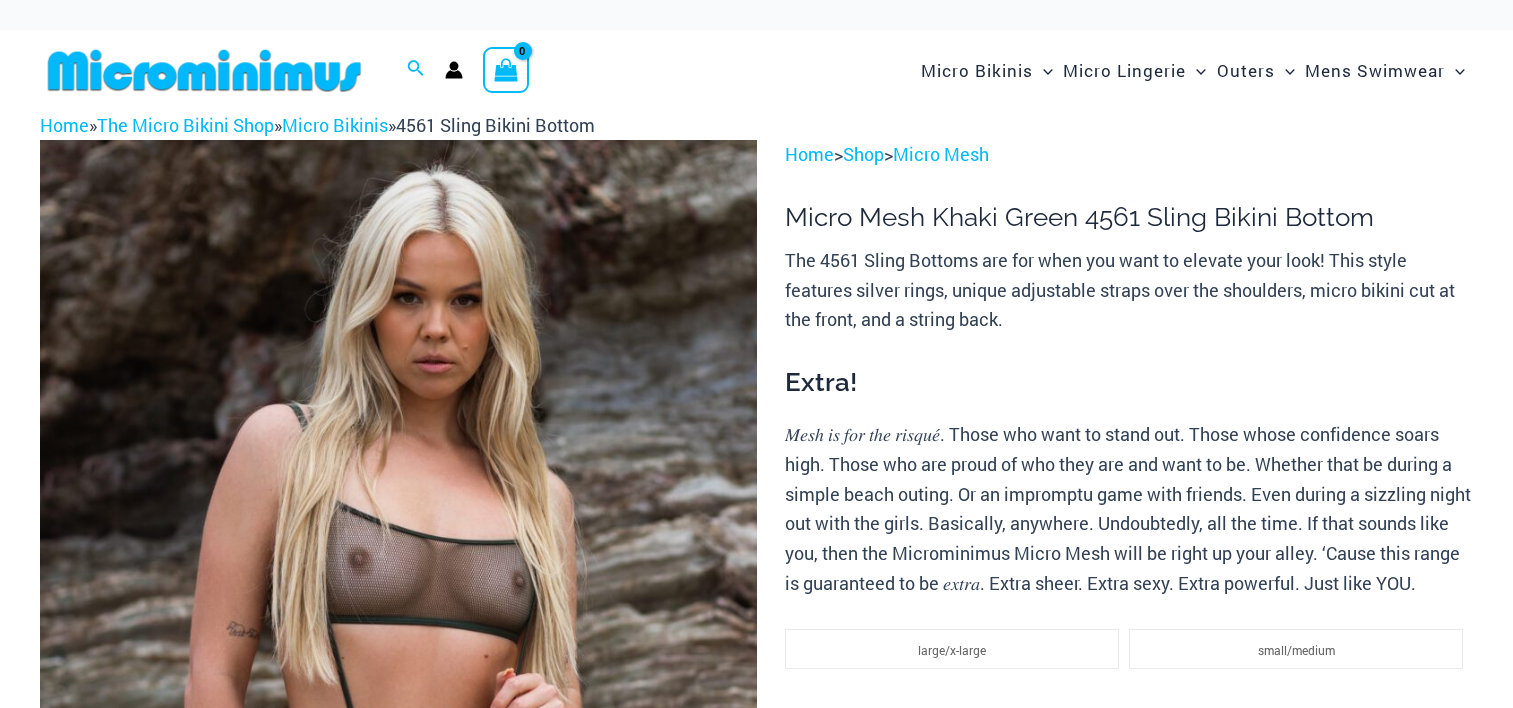 scroll, scrollTop: 0, scrollLeft: 0, axis: both 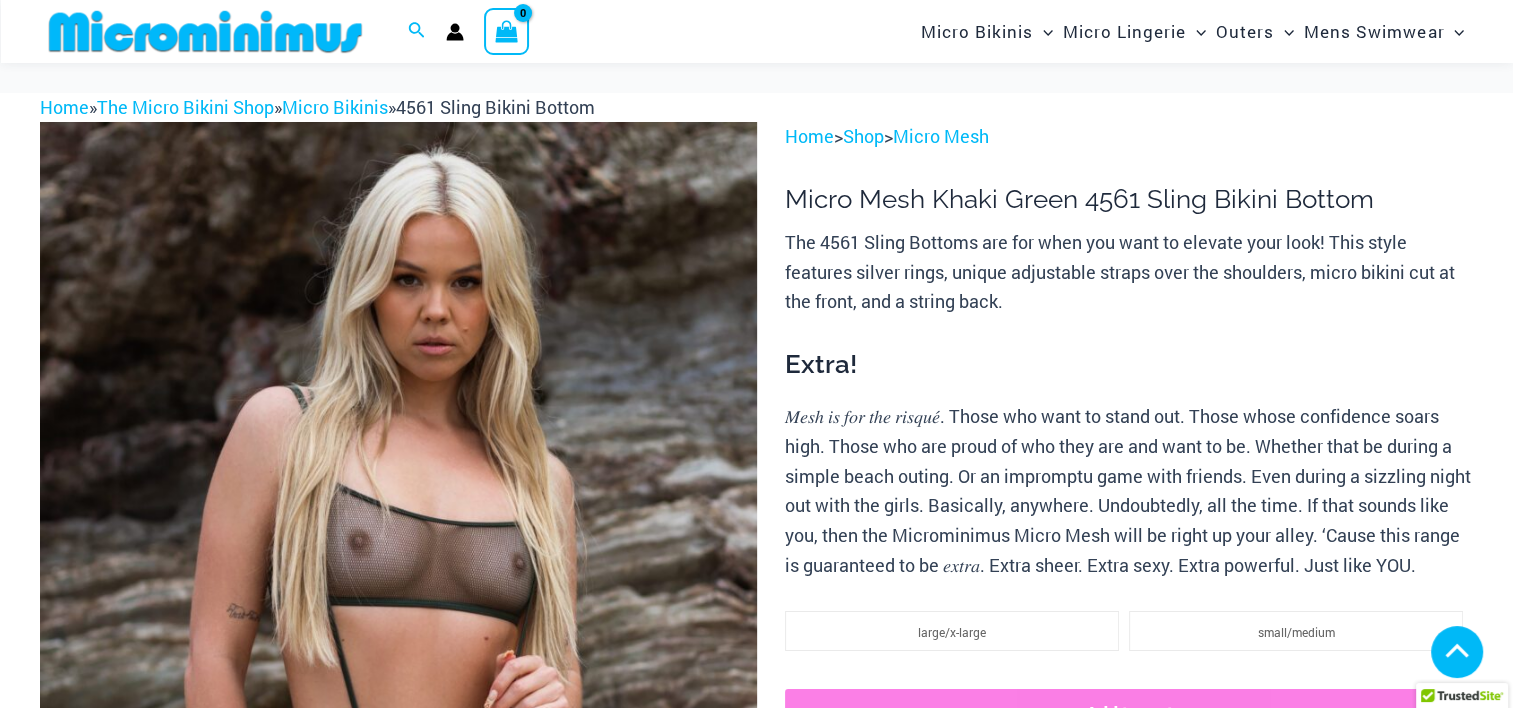 click at bounding box center (398, 659) 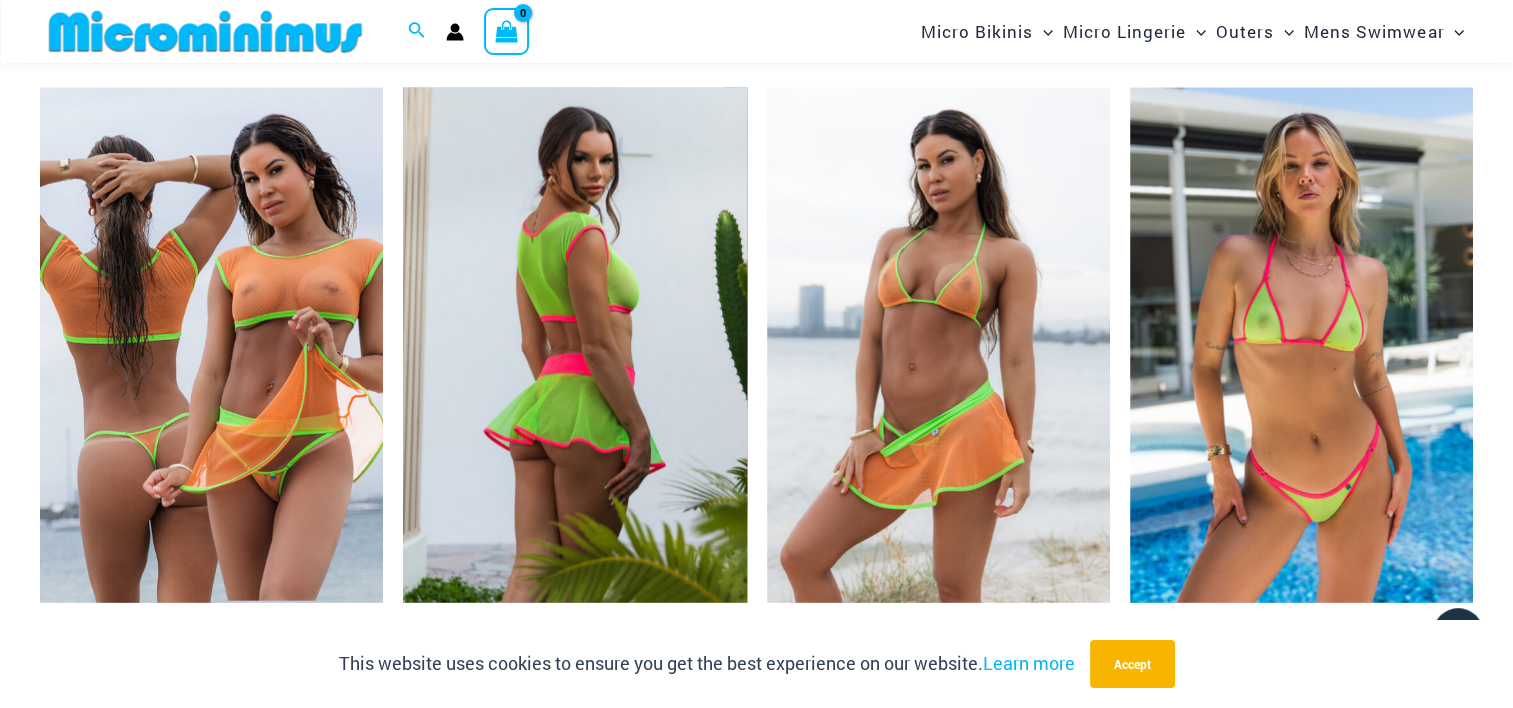 scroll, scrollTop: 3688, scrollLeft: 0, axis: vertical 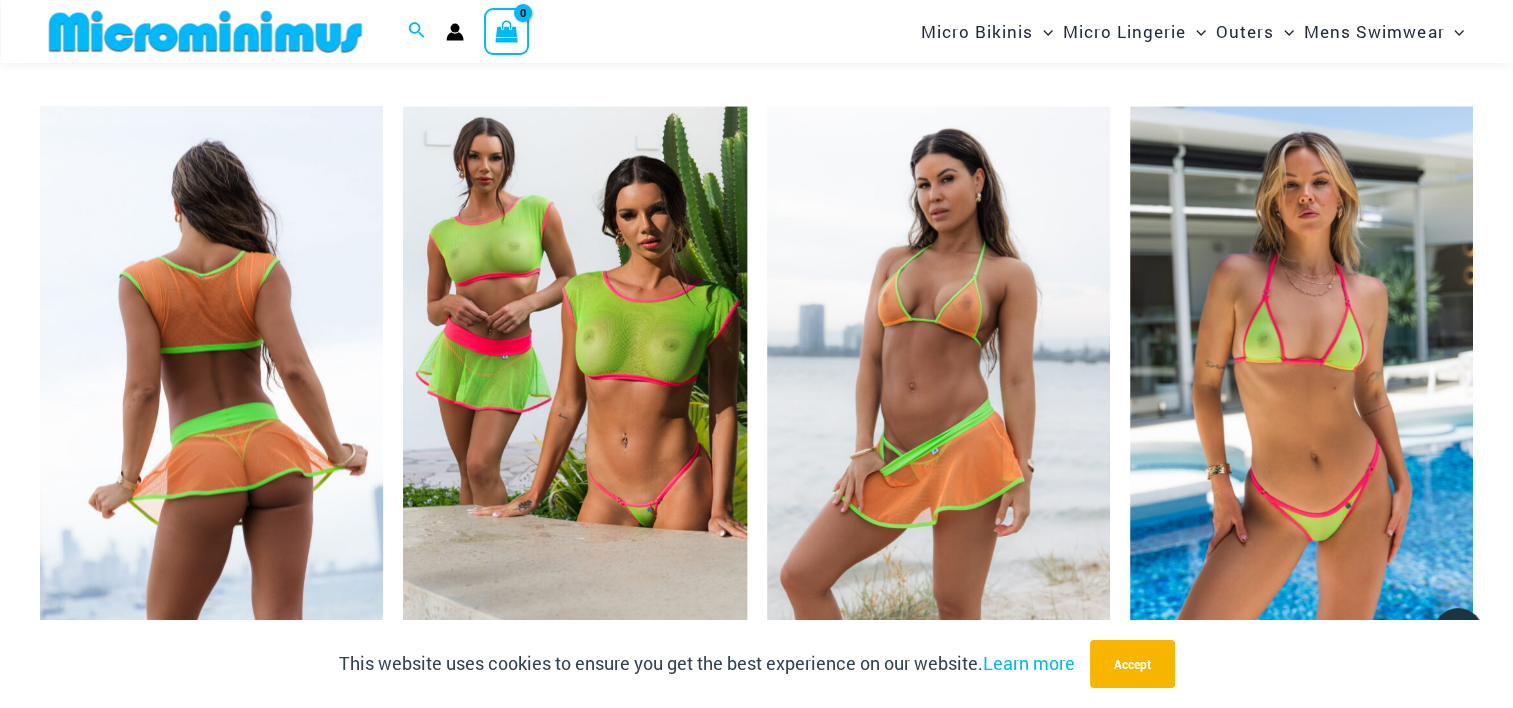 click at bounding box center (211, 363) 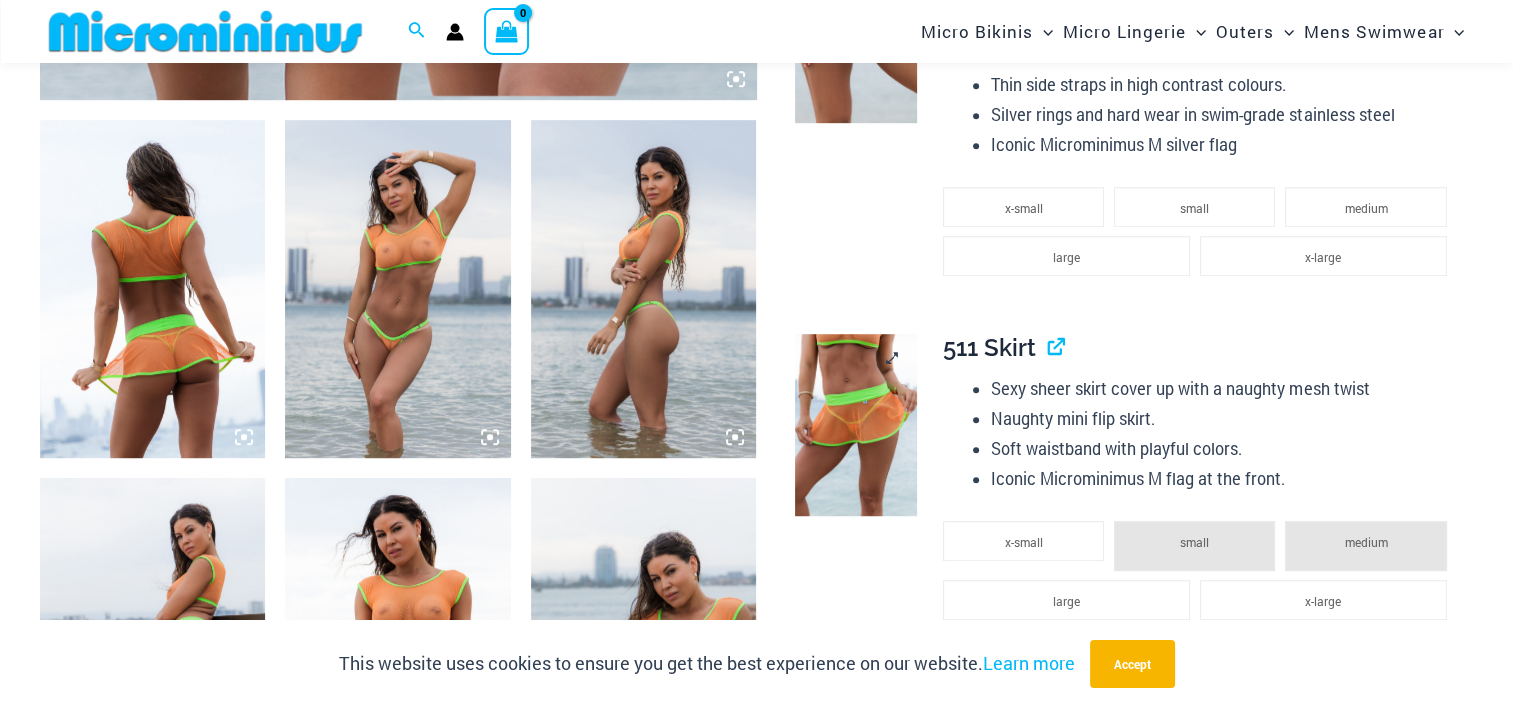 scroll, scrollTop: 1100, scrollLeft: 0, axis: vertical 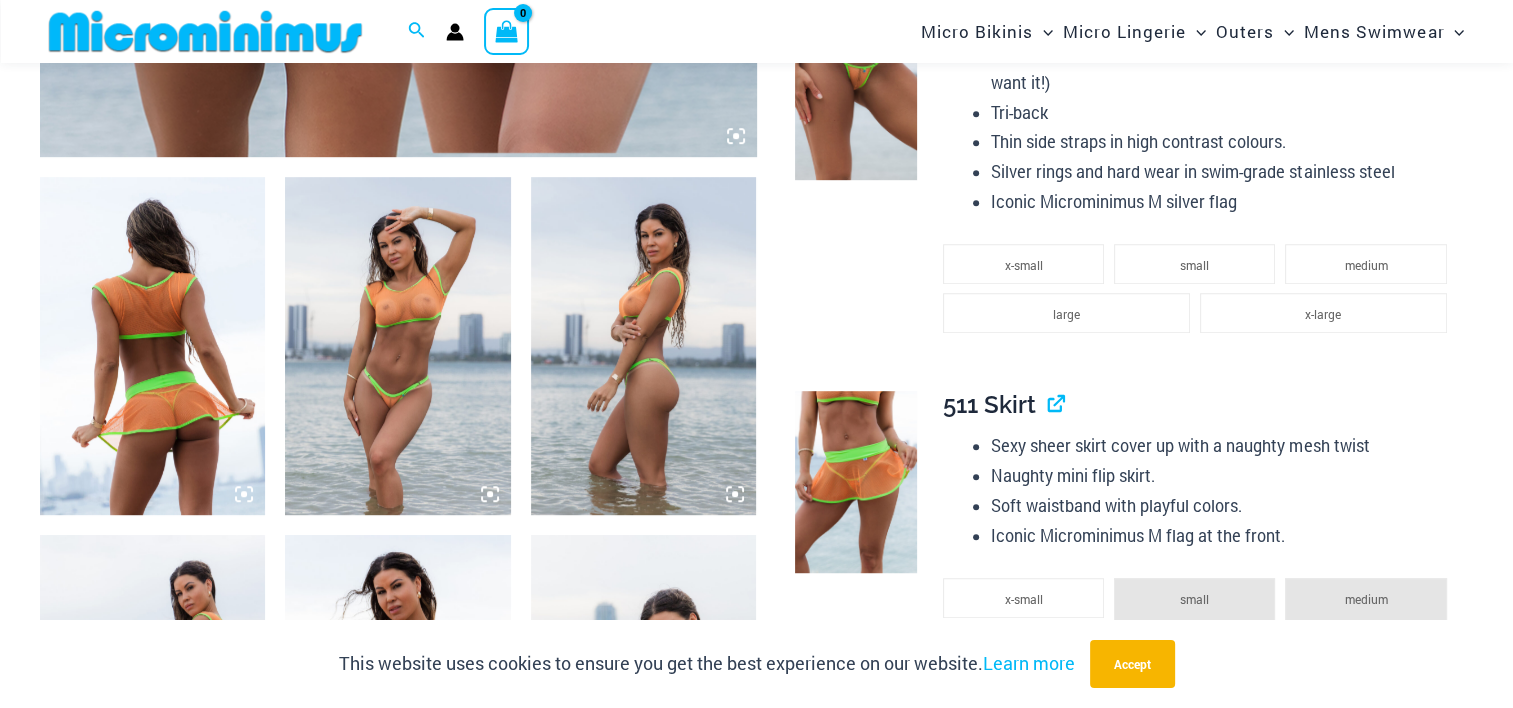 click at bounding box center [855, 89] 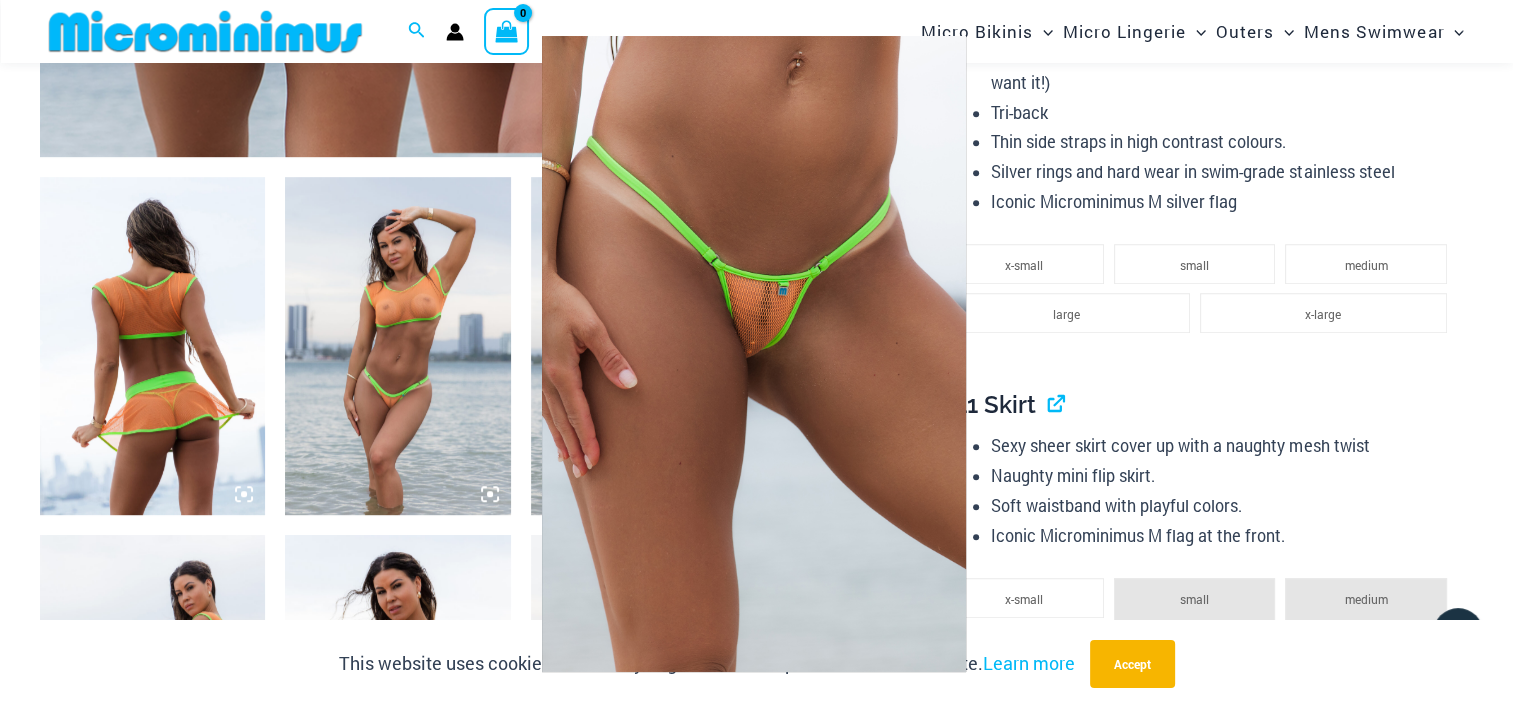 click at bounding box center [754, 354] 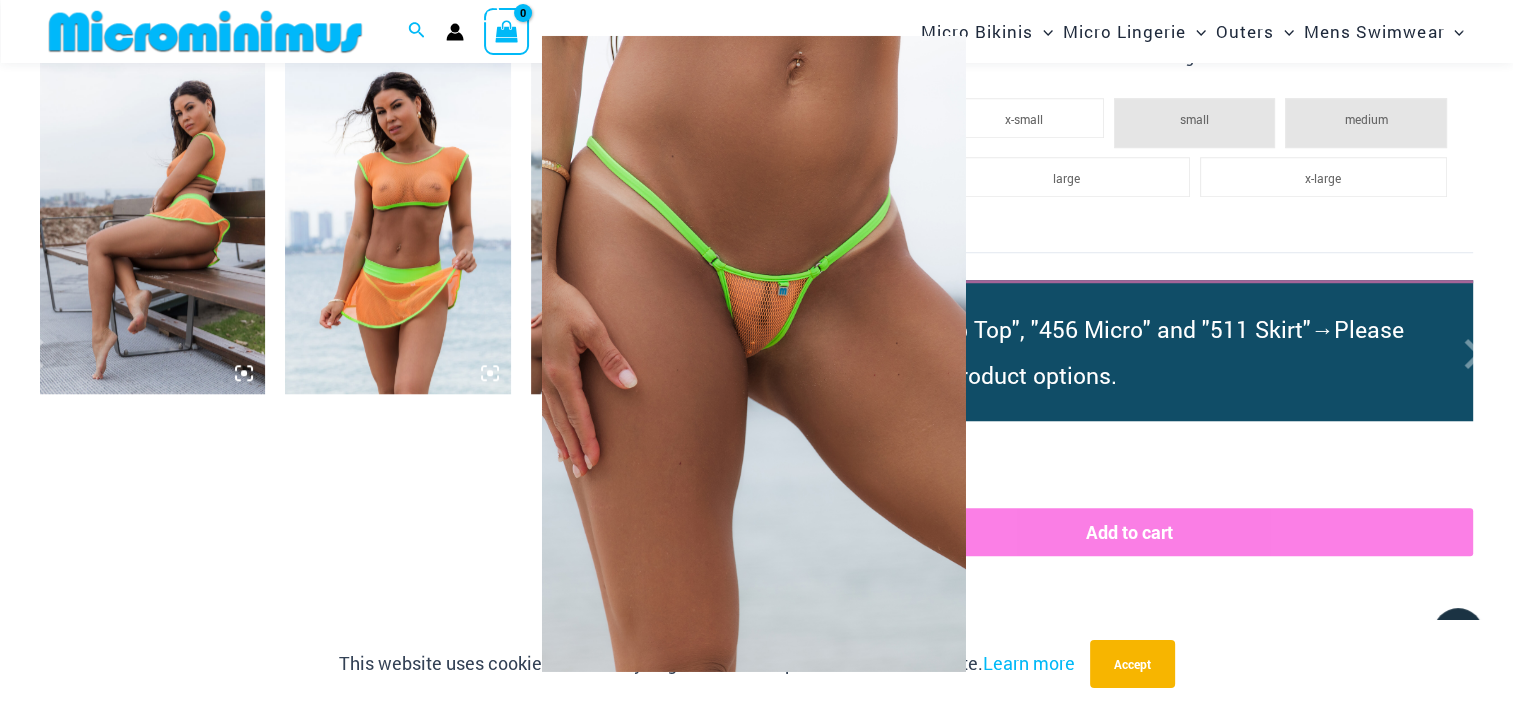 scroll, scrollTop: 1300, scrollLeft: 0, axis: vertical 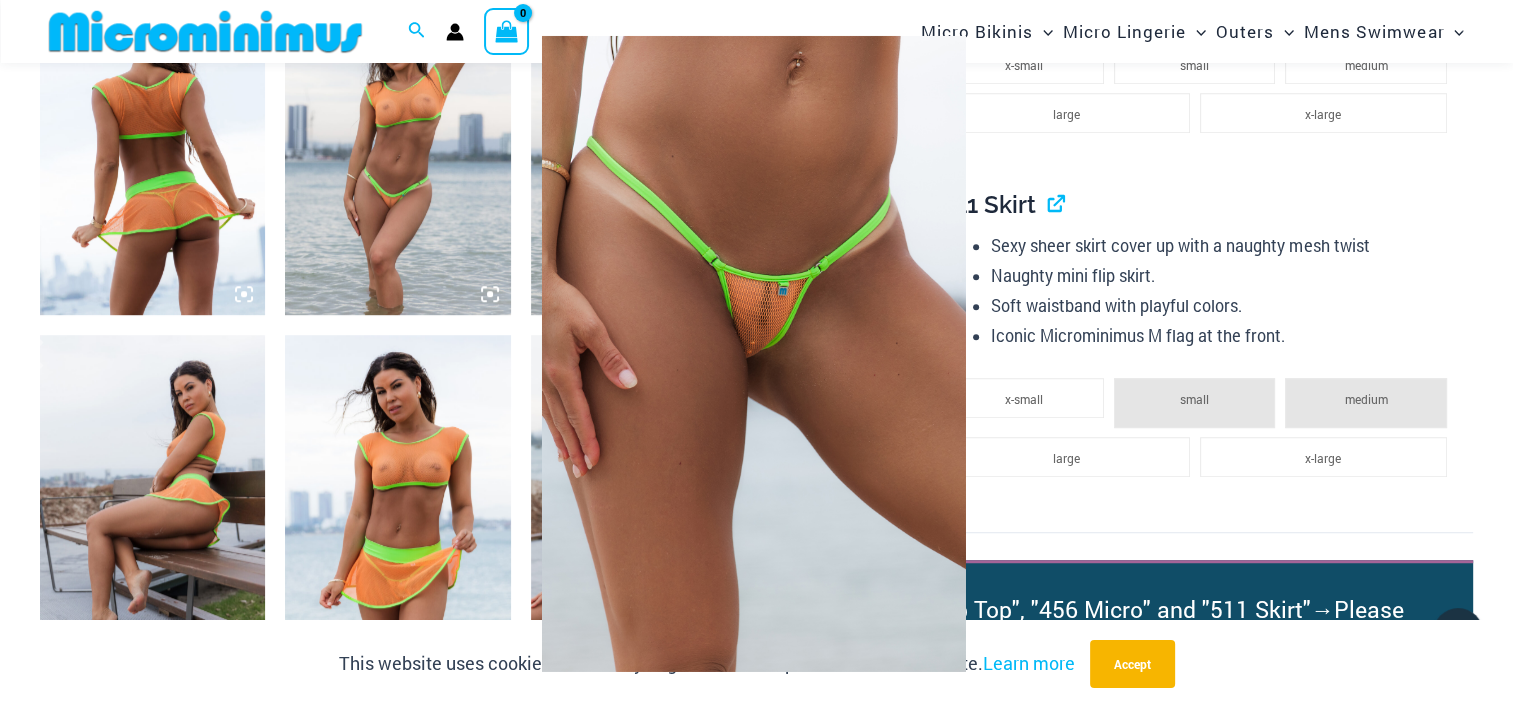click at bounding box center [756, 354] 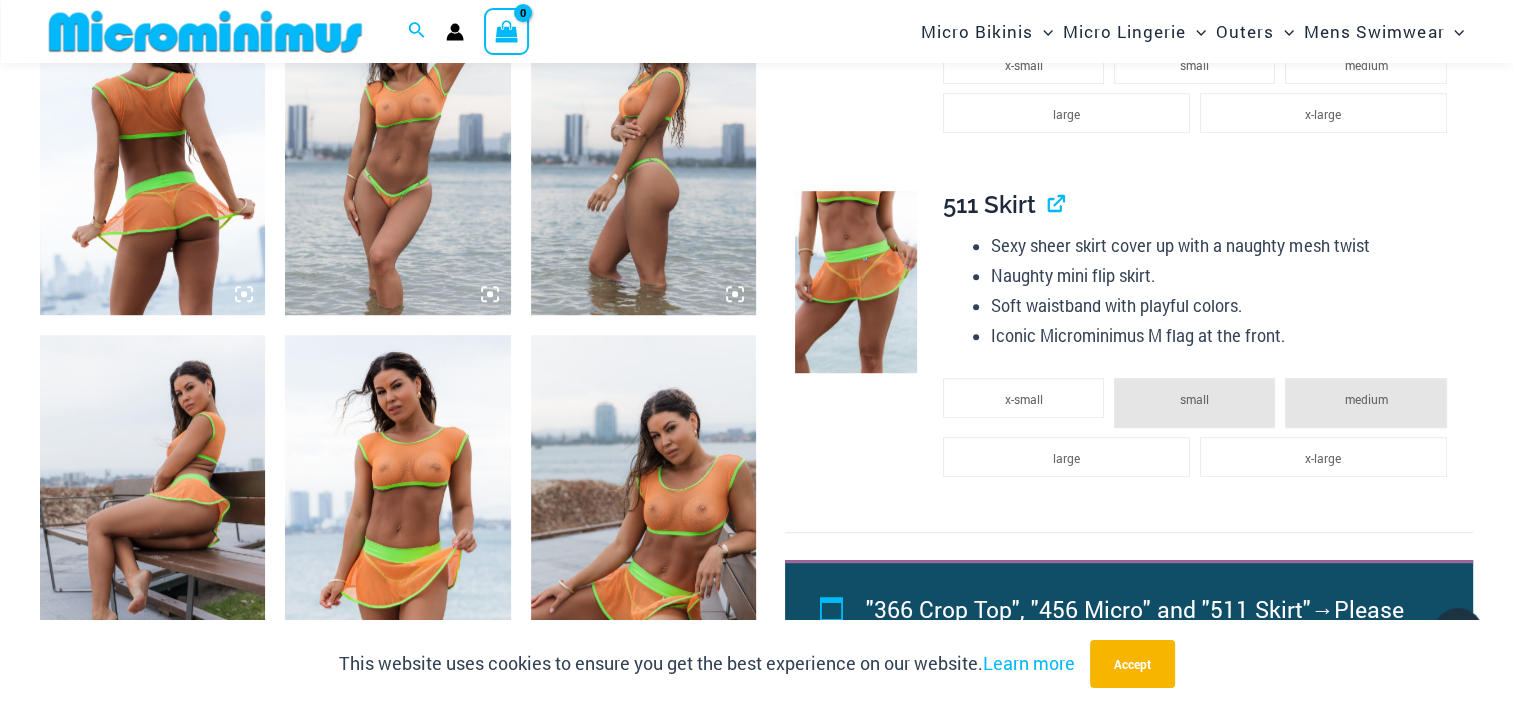 click at bounding box center [152, 146] 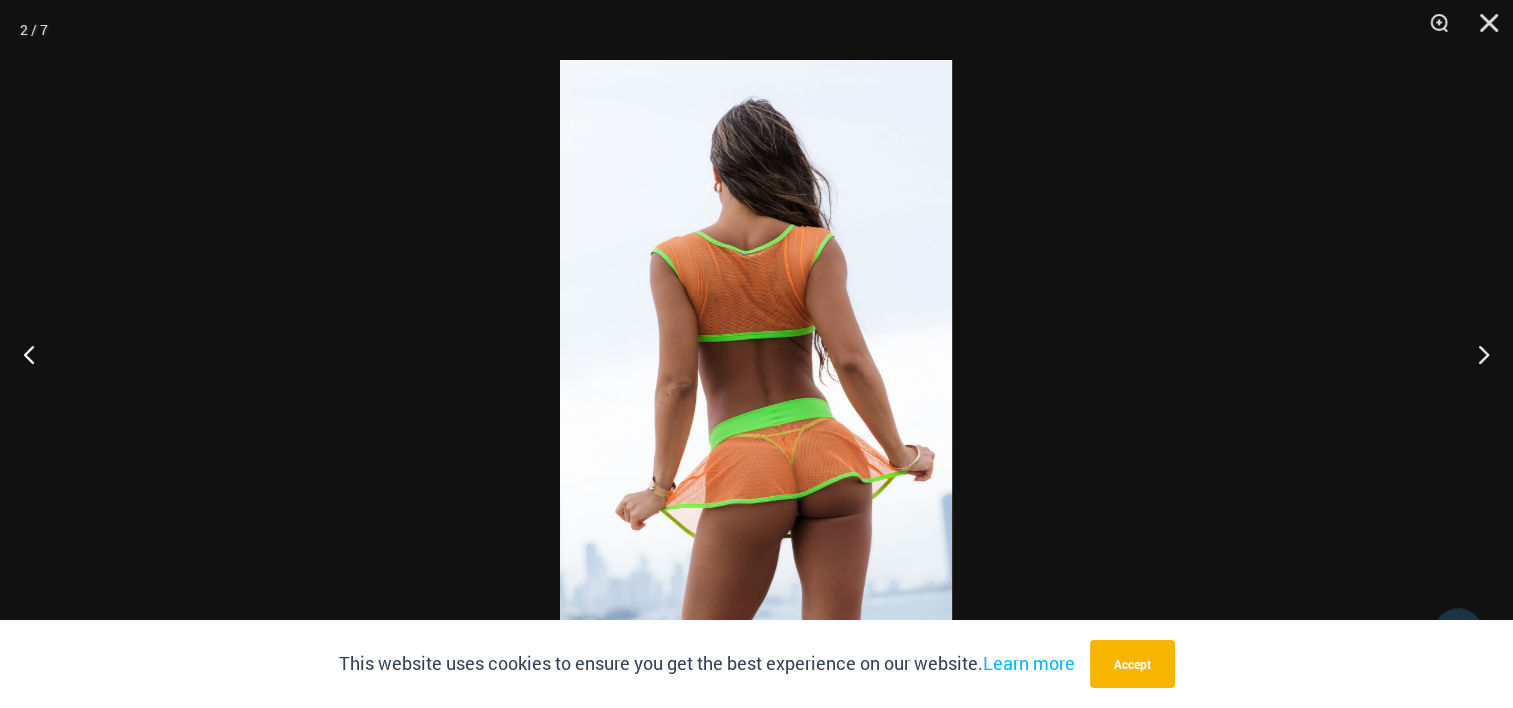 click at bounding box center (756, 354) 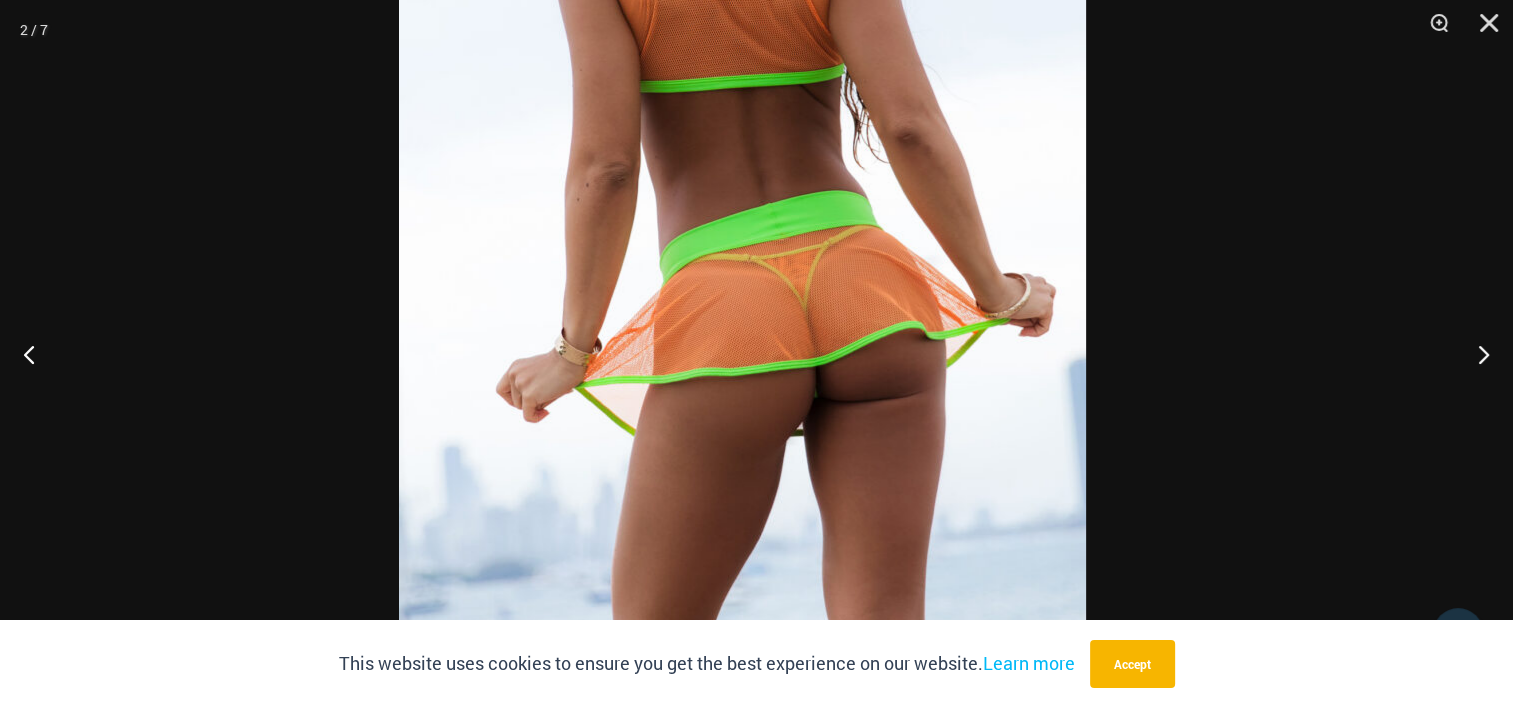 click at bounding box center [742, 114] 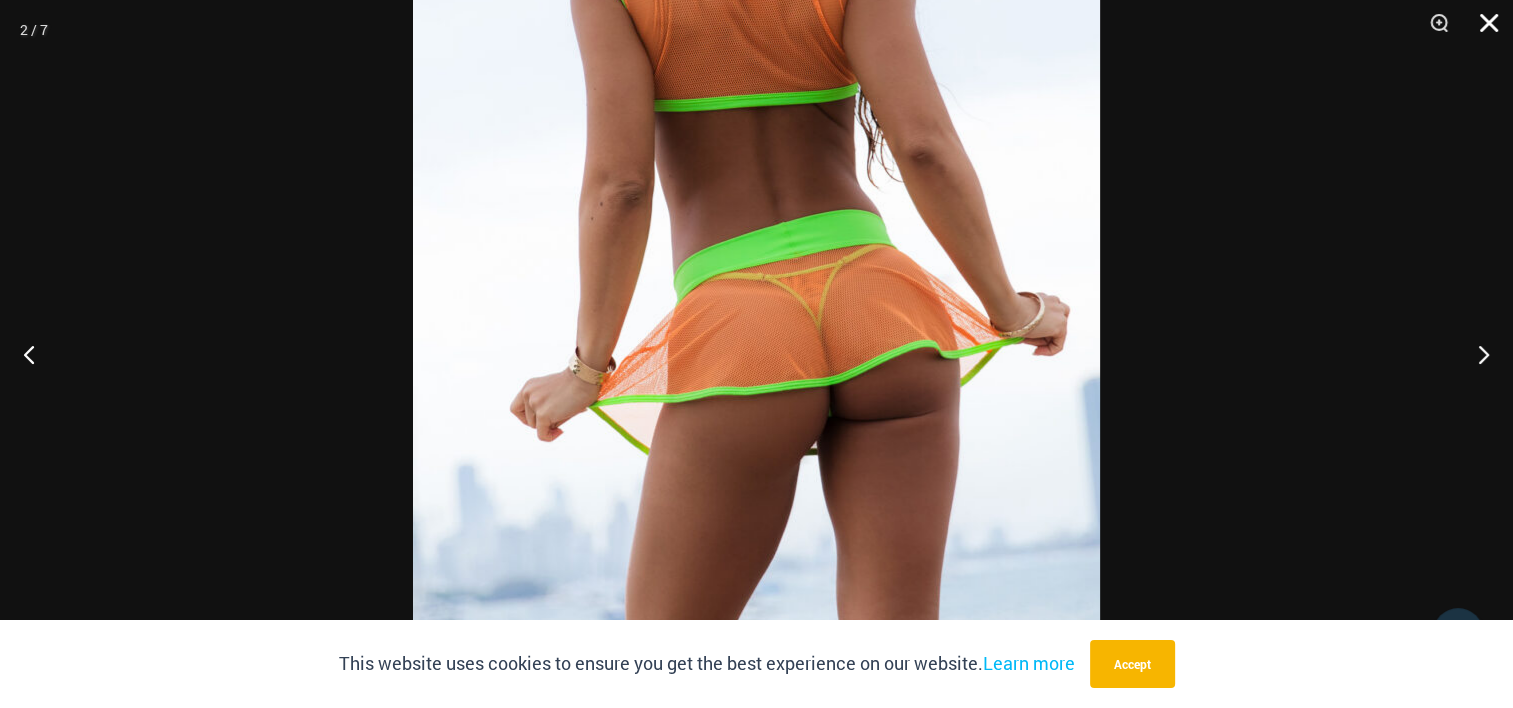 click at bounding box center [1482, 30] 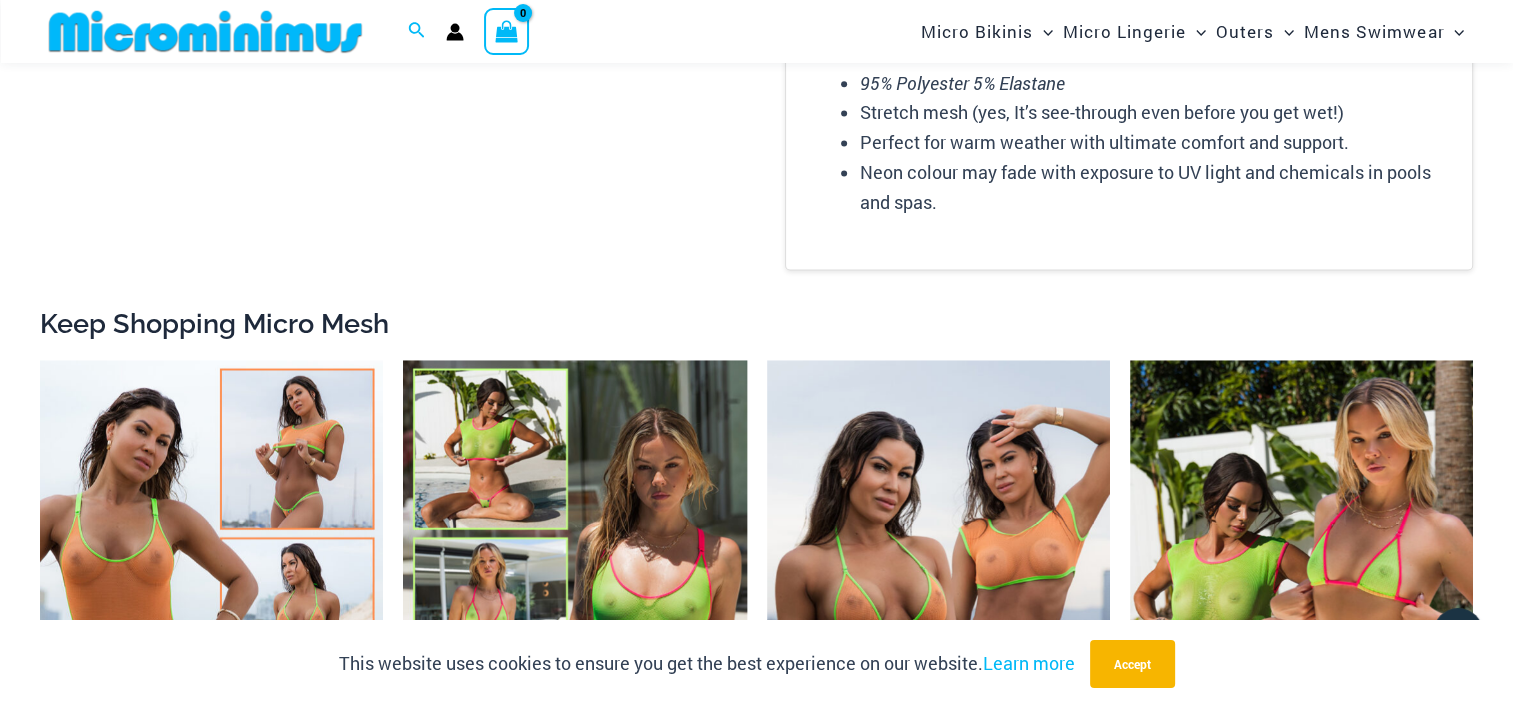 scroll, scrollTop: 3000, scrollLeft: 0, axis: vertical 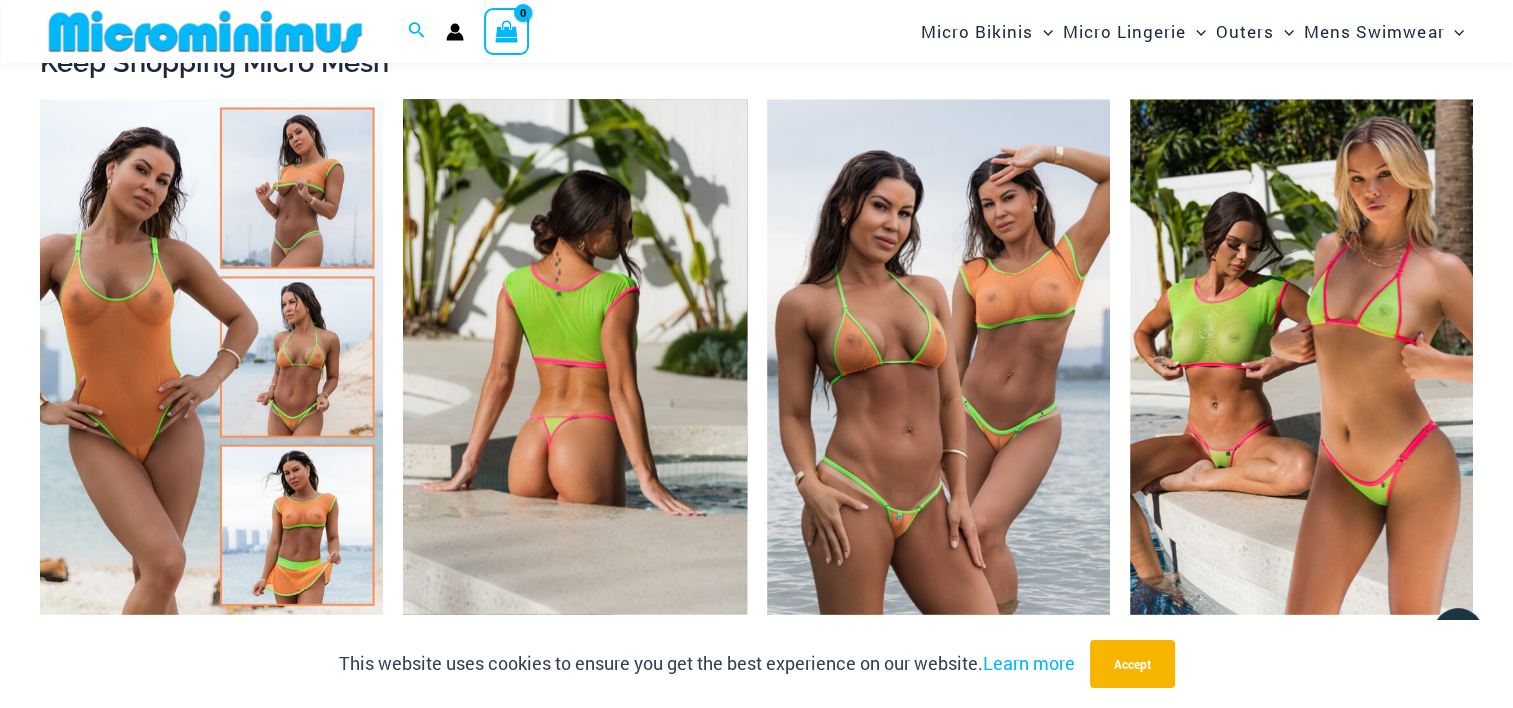 click at bounding box center [574, 356] 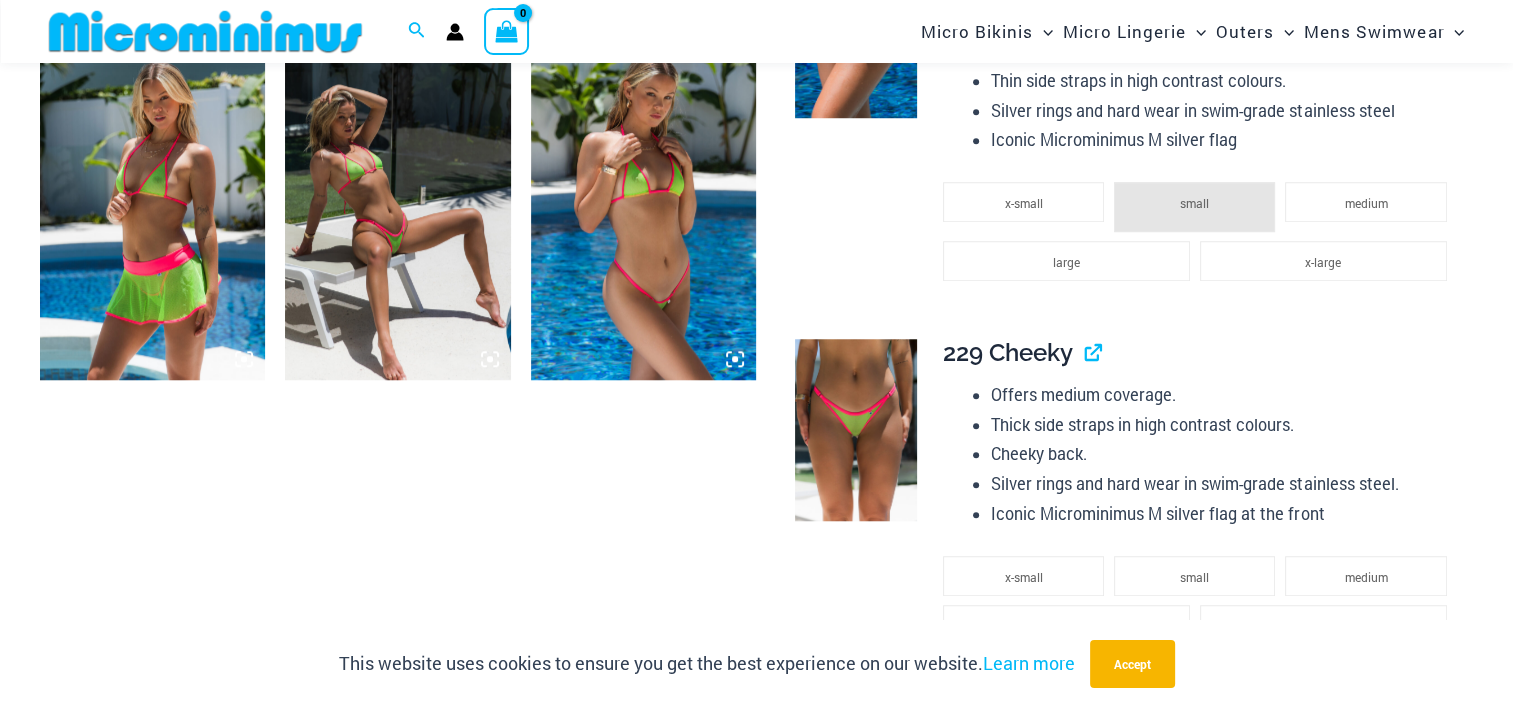 scroll, scrollTop: 1595, scrollLeft: 0, axis: vertical 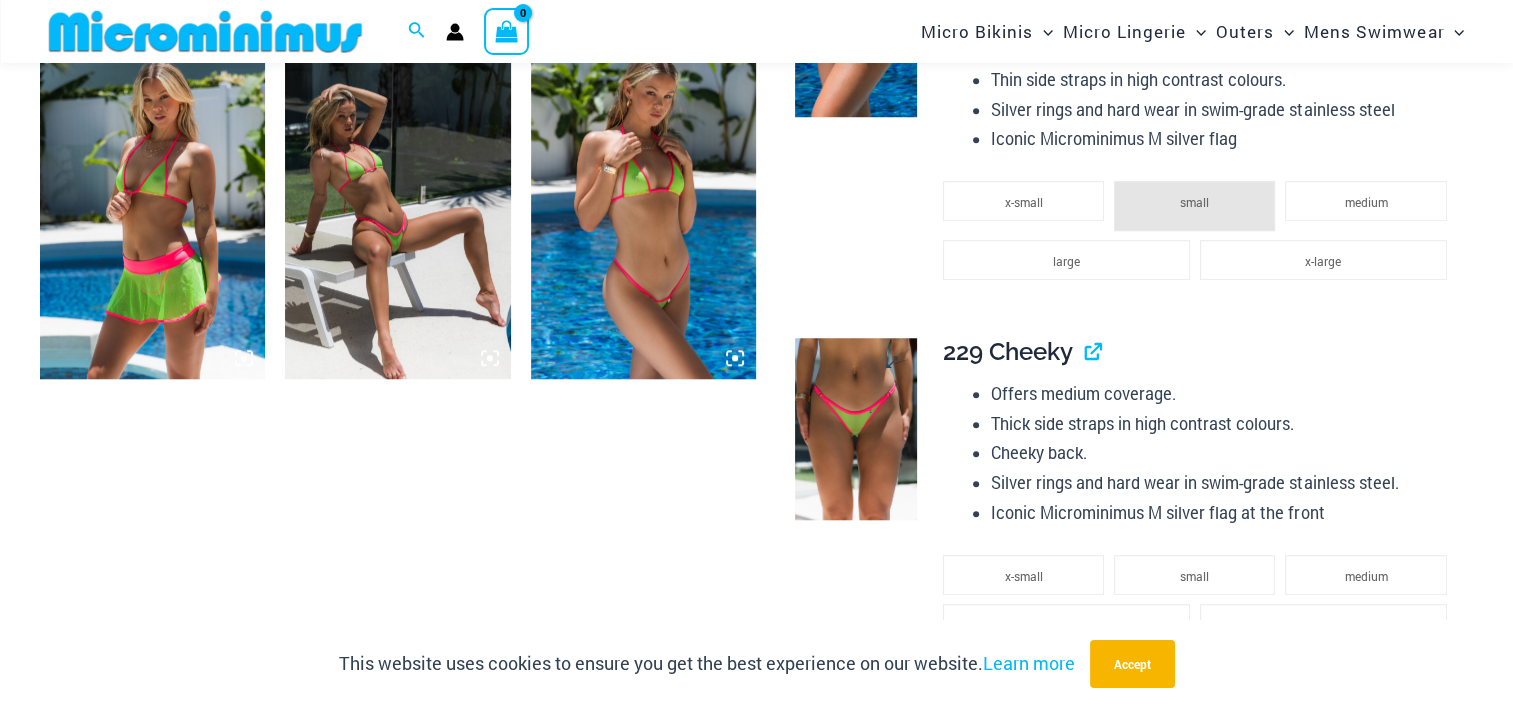 click at bounding box center [855, 429] 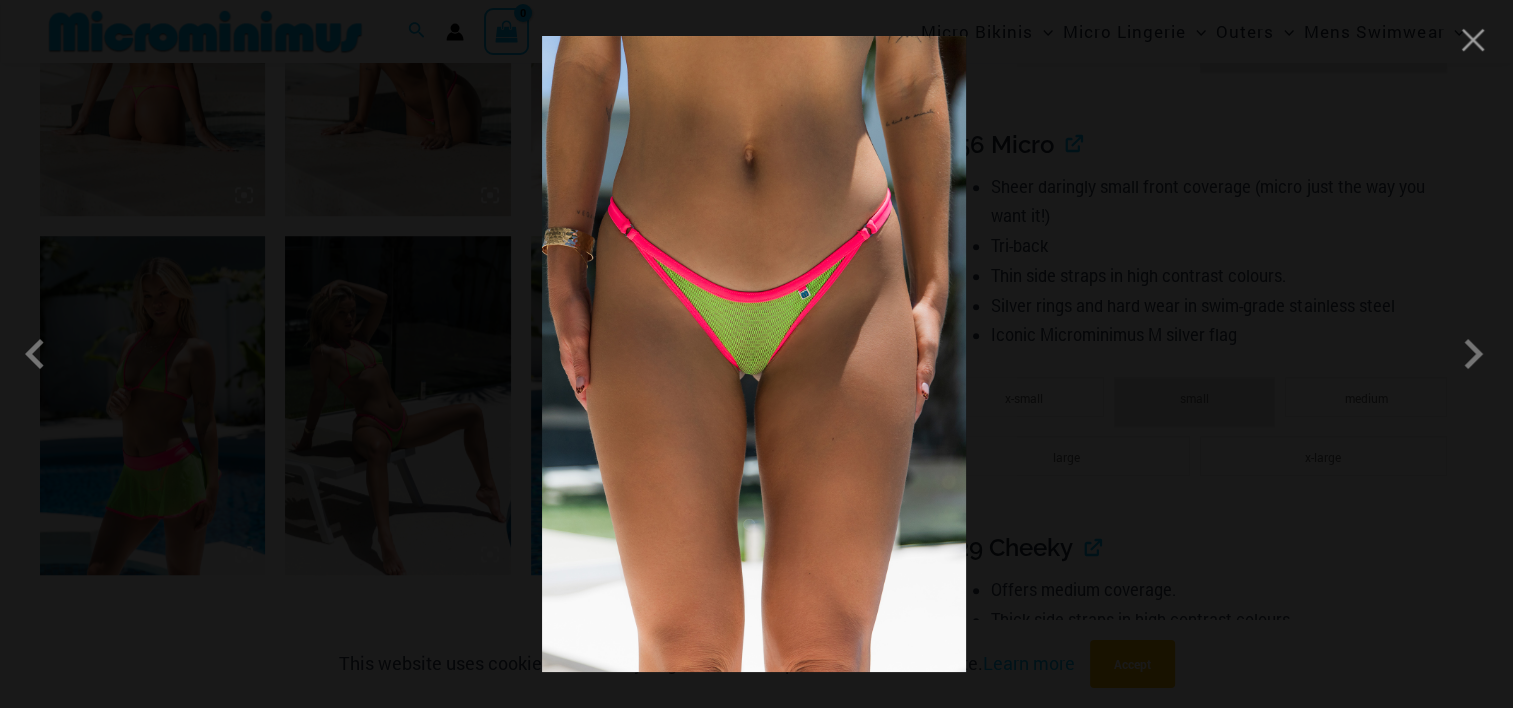 scroll, scrollTop: 1295, scrollLeft: 0, axis: vertical 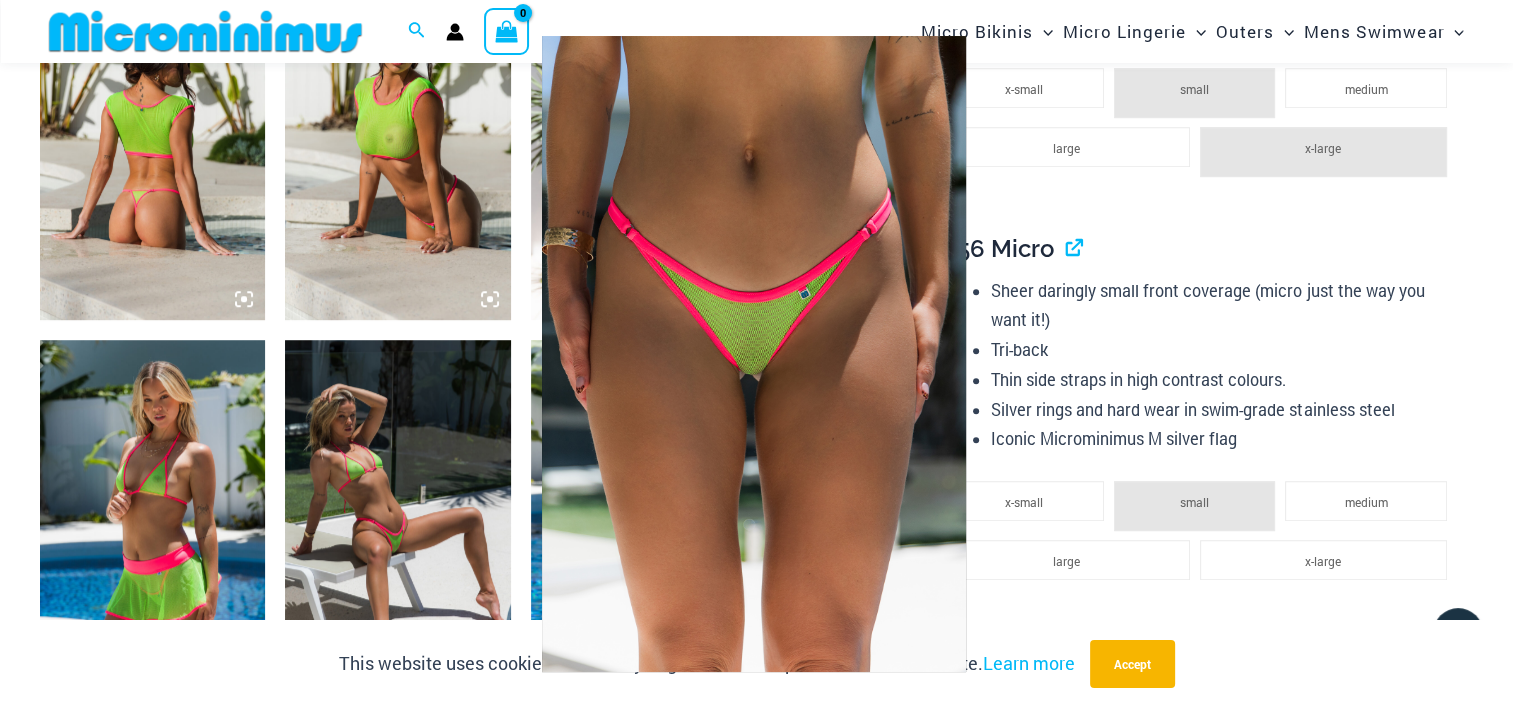 click at bounding box center (754, 354) 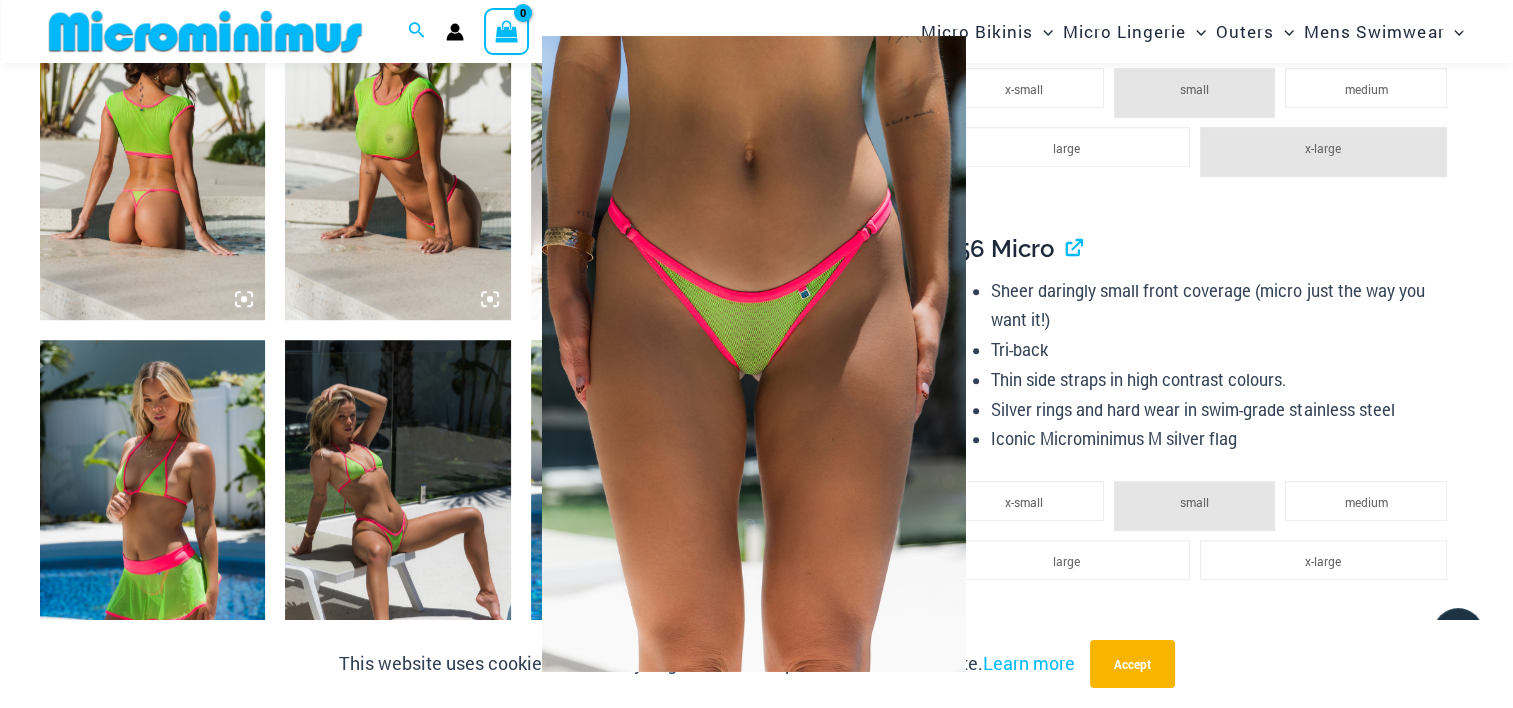 click at bounding box center (756, 354) 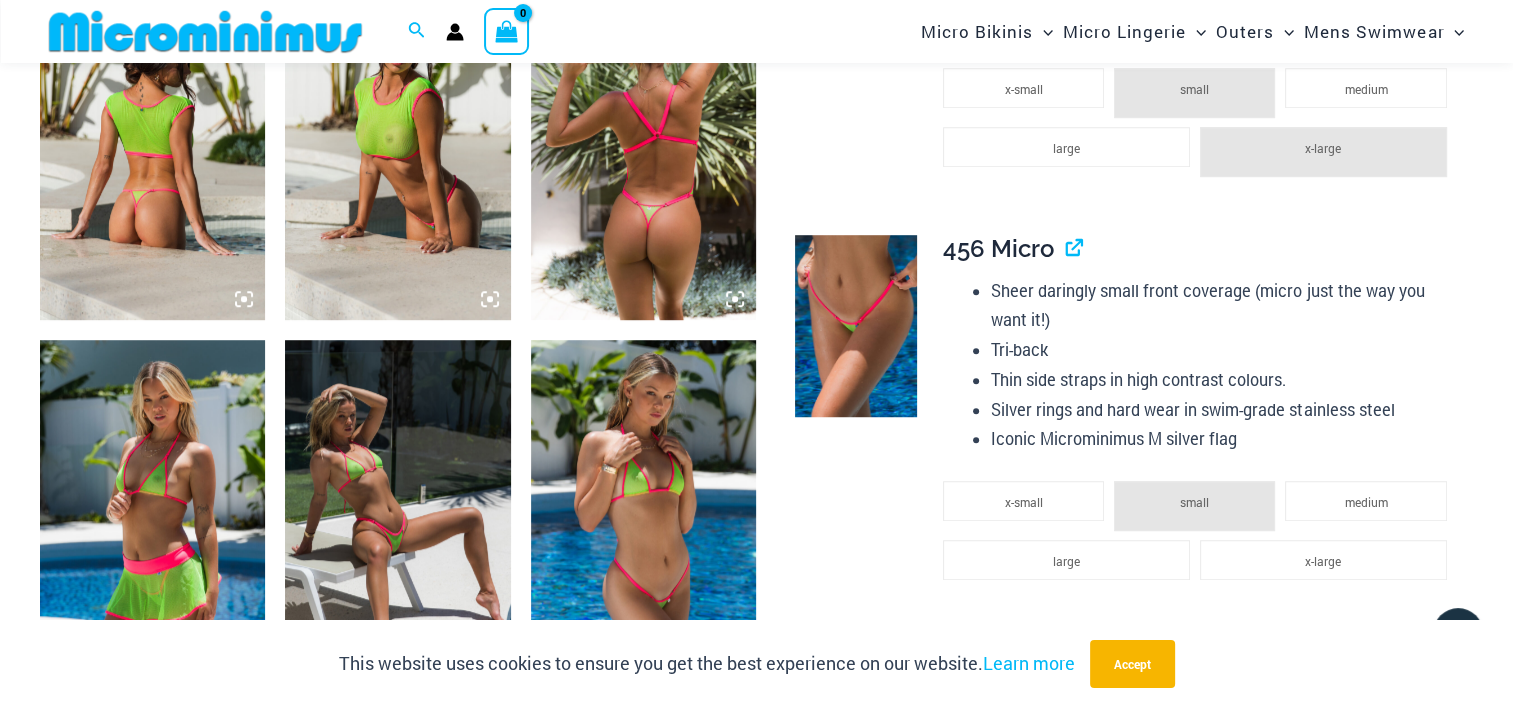 click at bounding box center [397, 509] 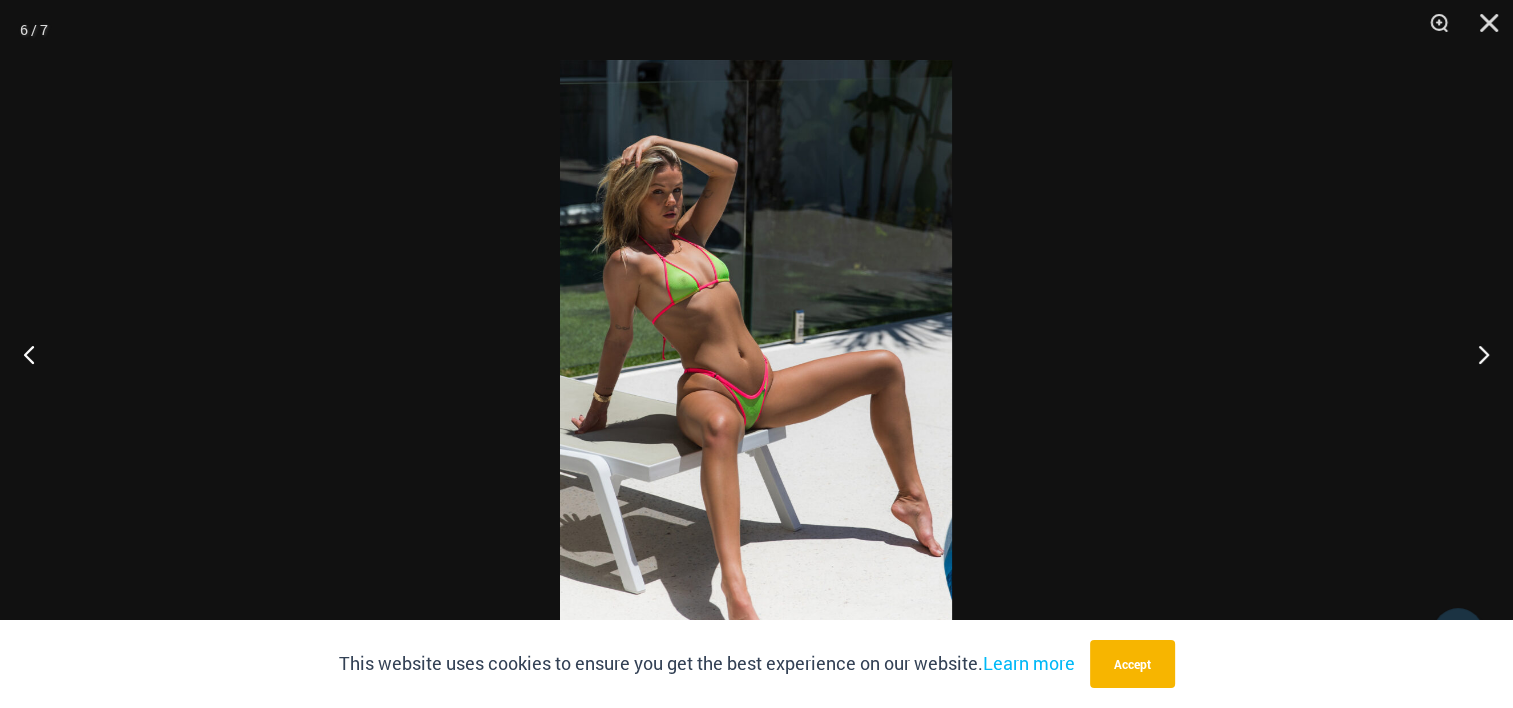click at bounding box center [756, 354] 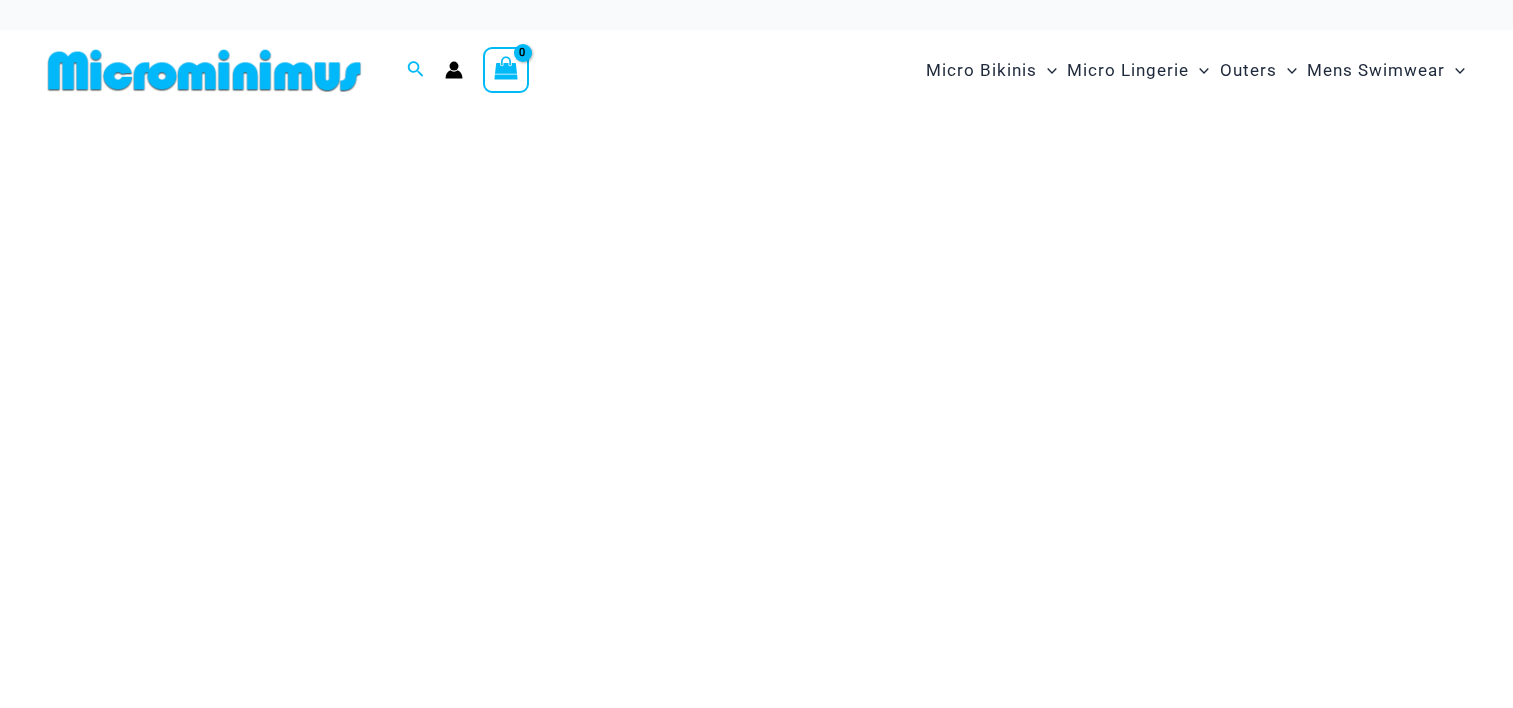 scroll, scrollTop: 0, scrollLeft: 0, axis: both 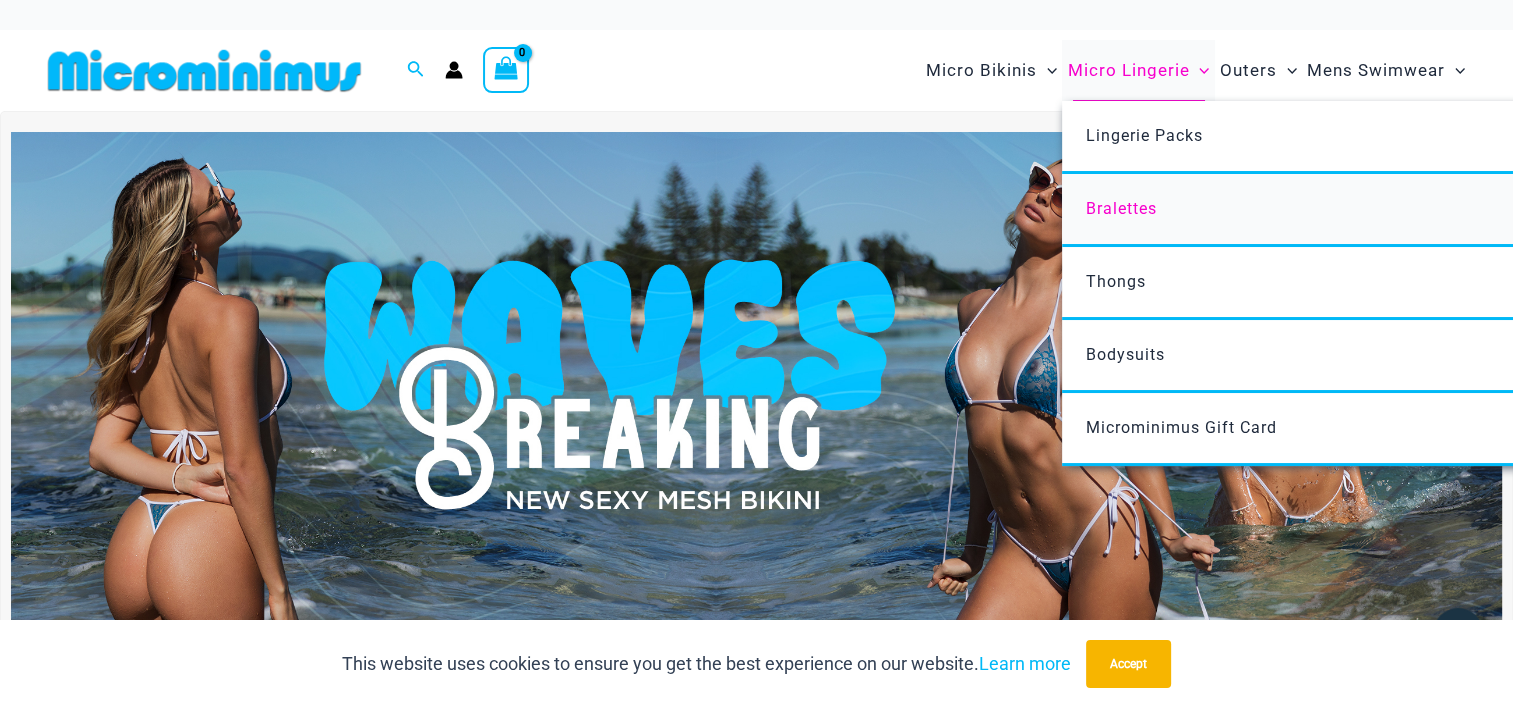 click on "Bralettes" at bounding box center [1121, 208] 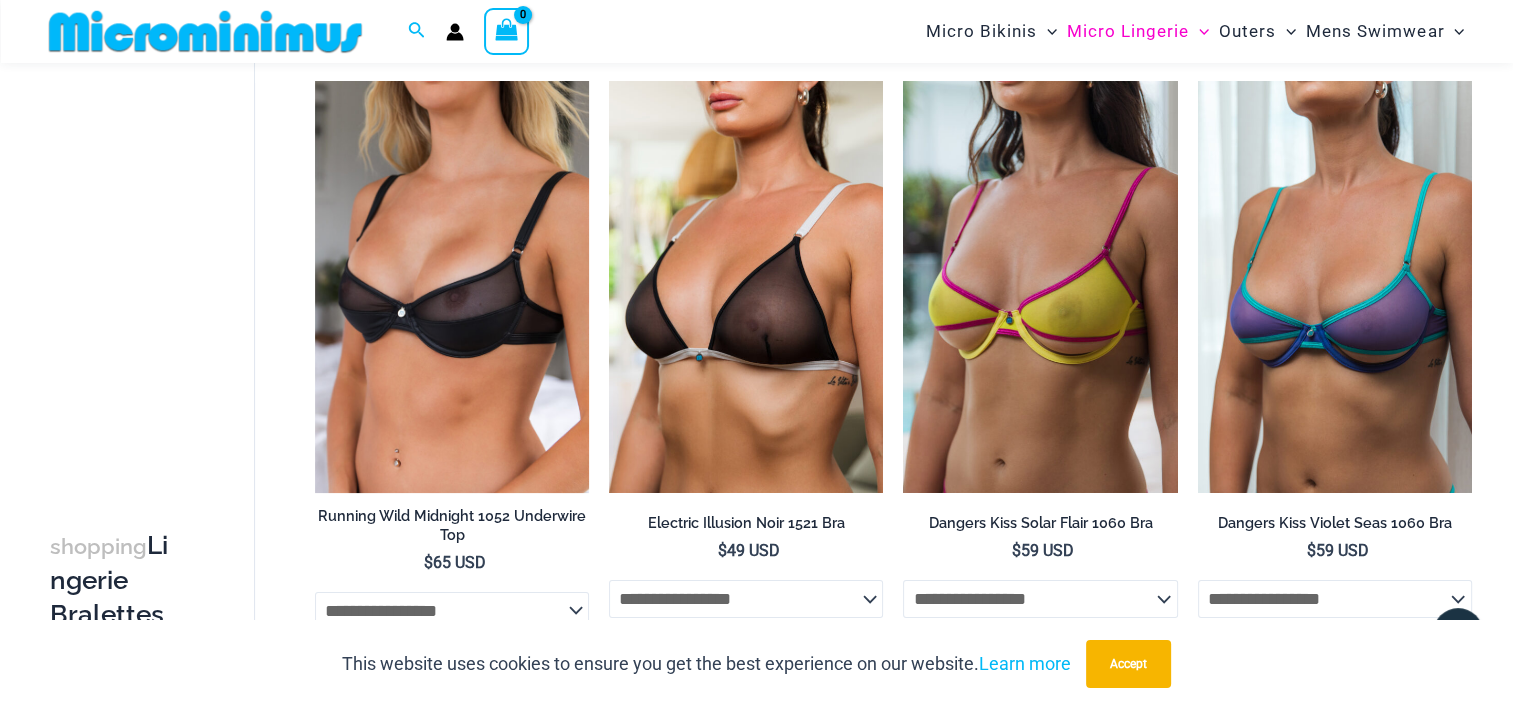 scroll, scrollTop: 0, scrollLeft: 0, axis: both 